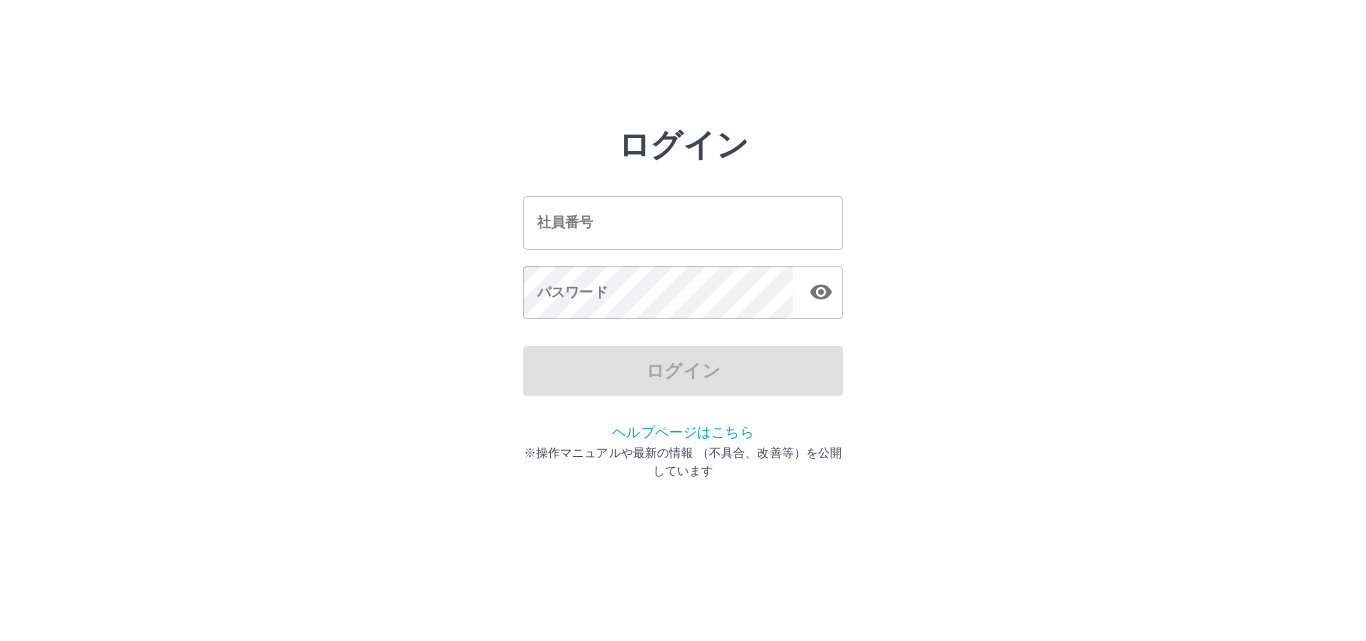 scroll, scrollTop: 0, scrollLeft: 0, axis: both 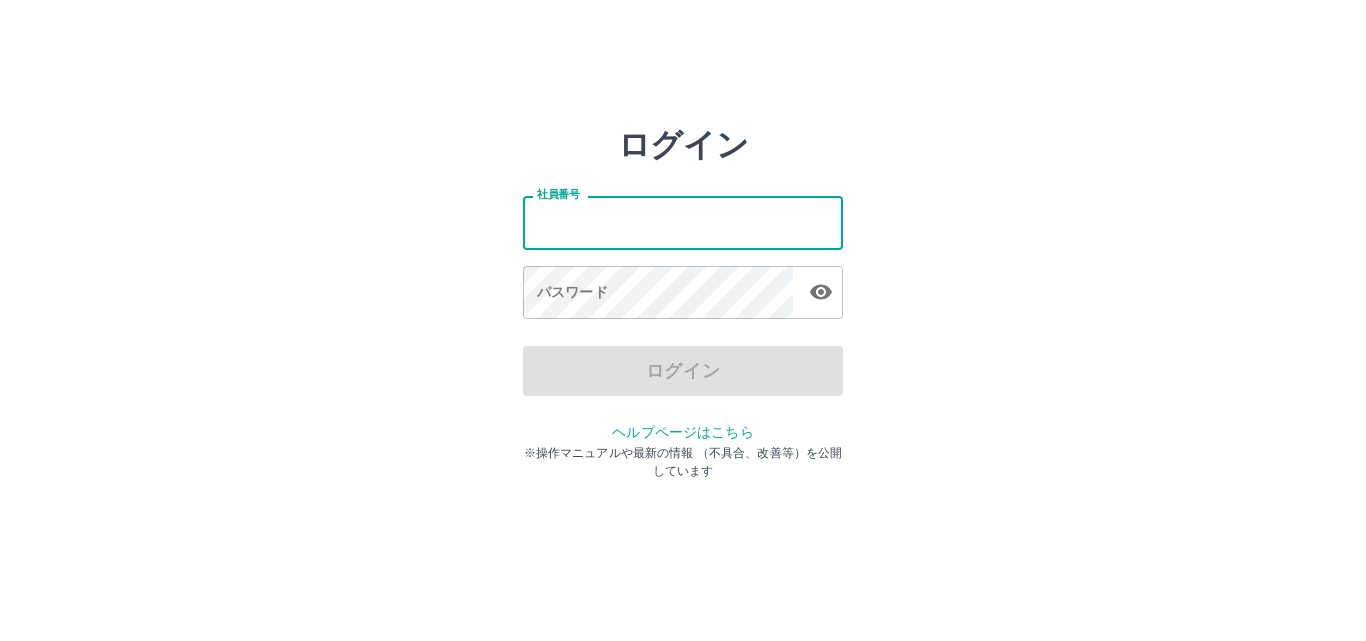 click on "社員番号" at bounding box center [683, 222] 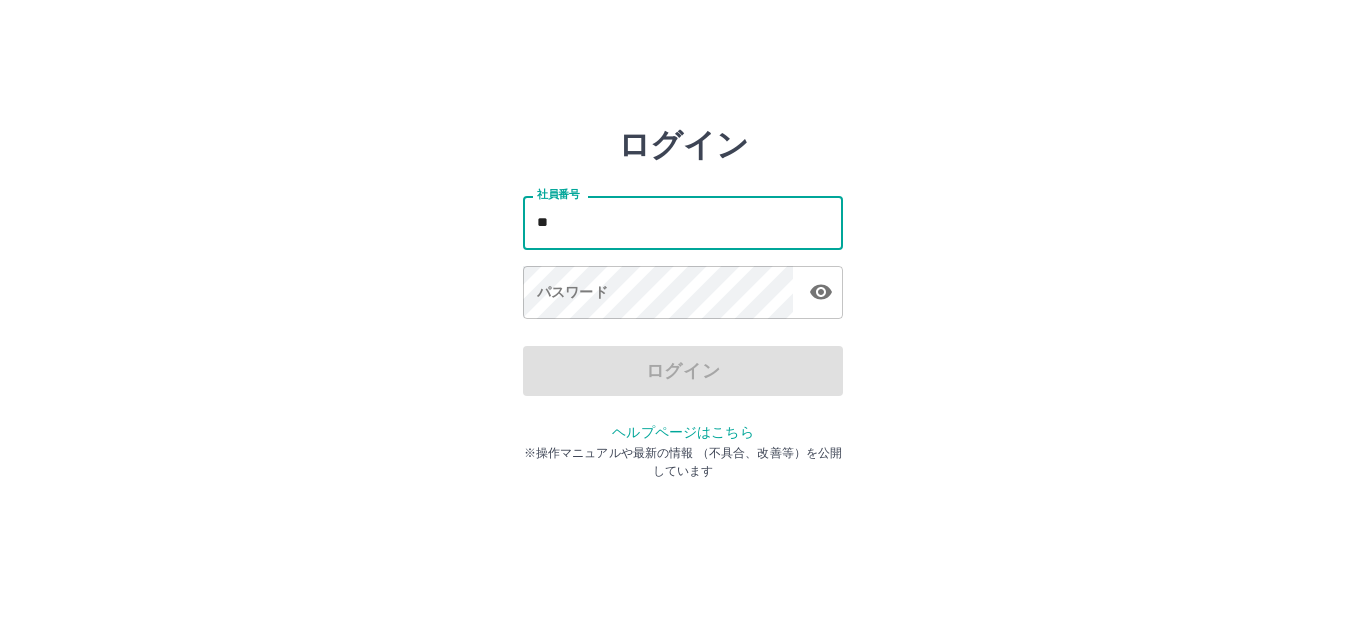 type on "*" 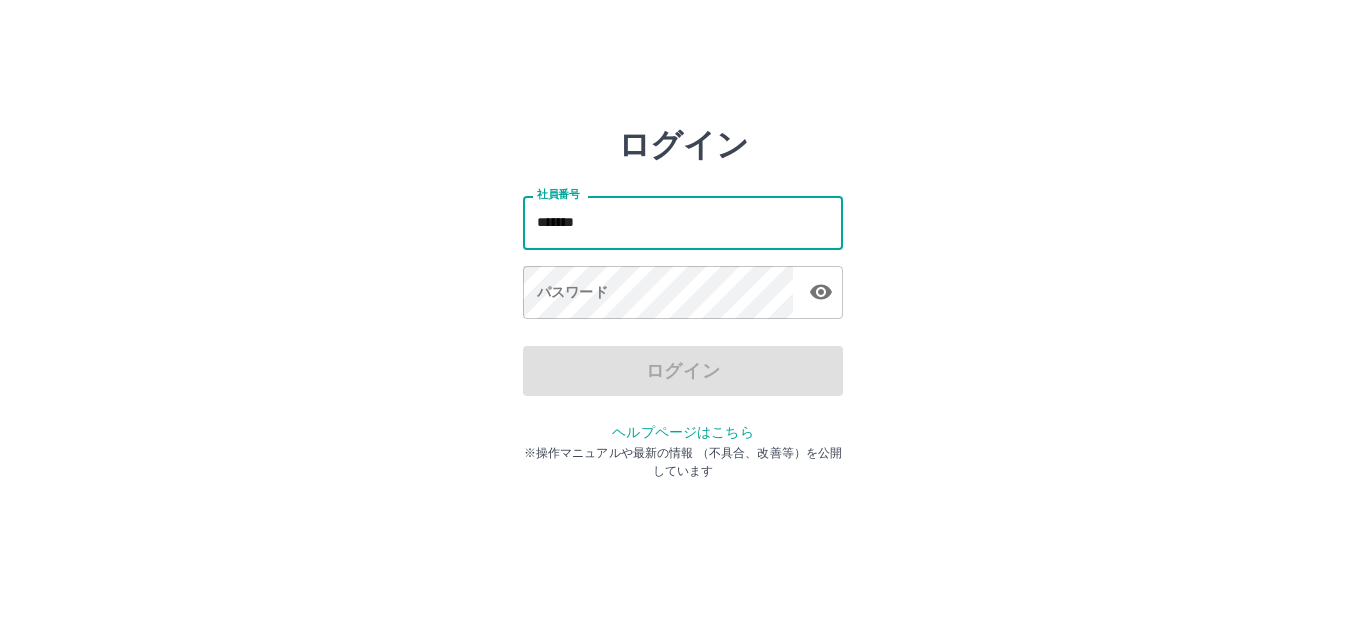 type on "*******" 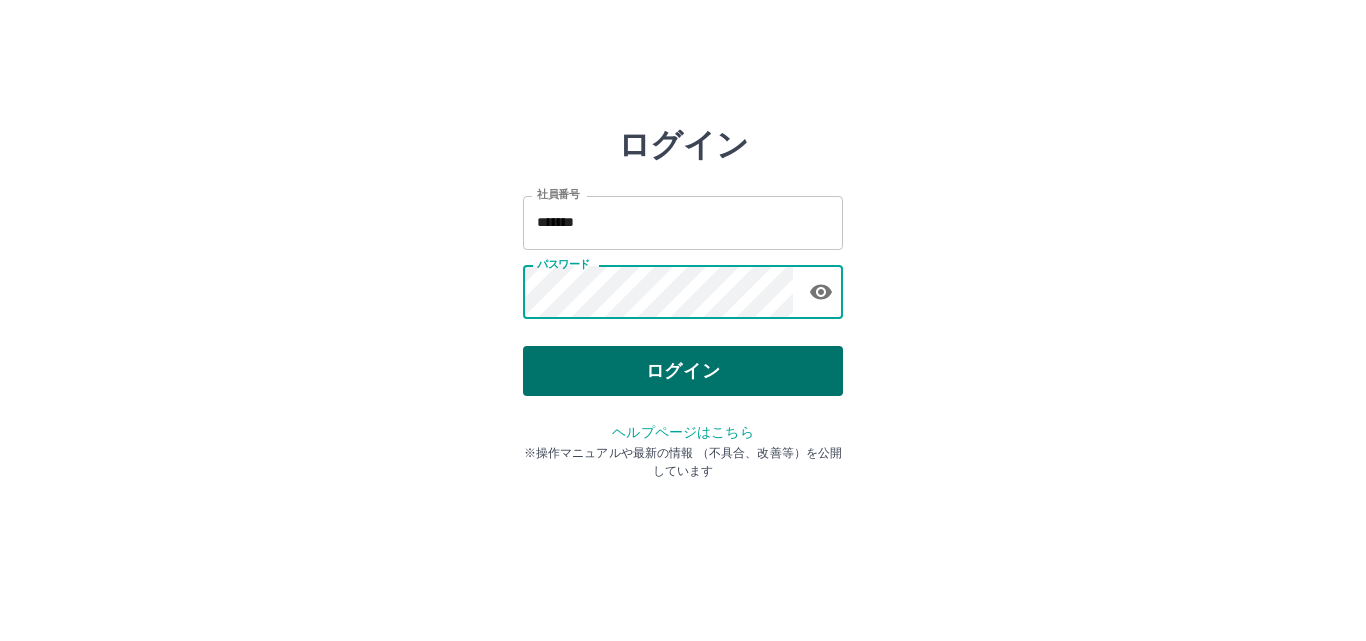 click on "ログイン" at bounding box center (683, 371) 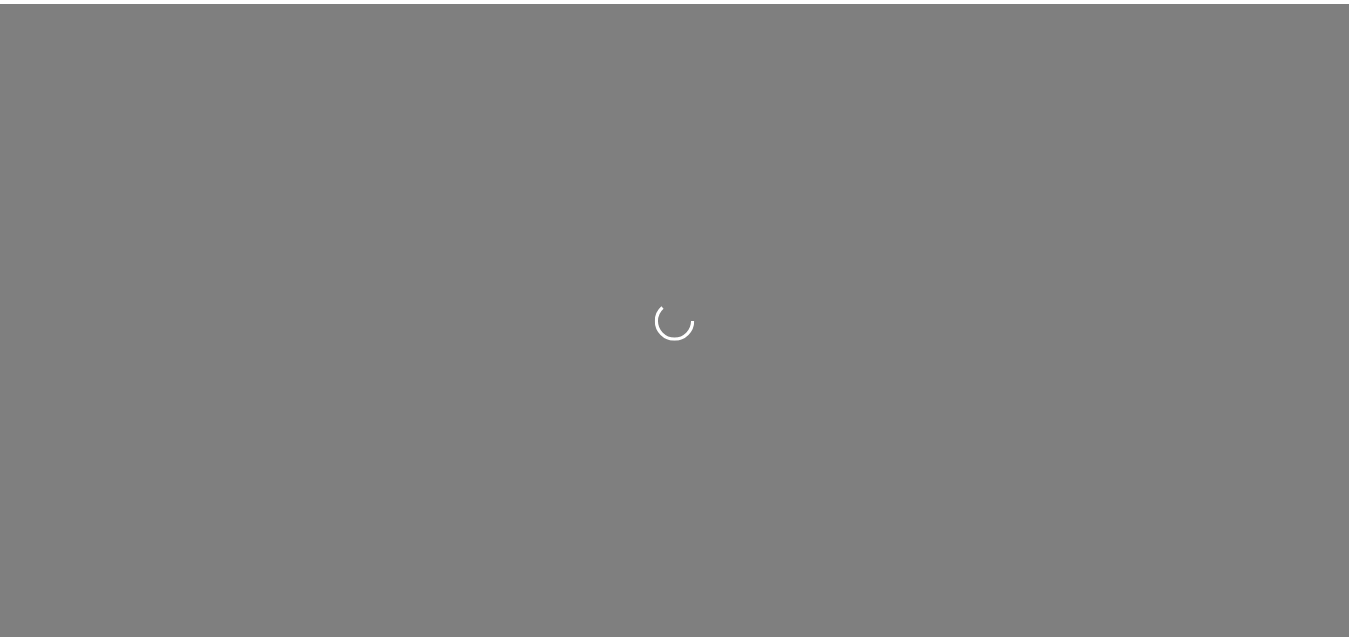 scroll, scrollTop: 0, scrollLeft: 0, axis: both 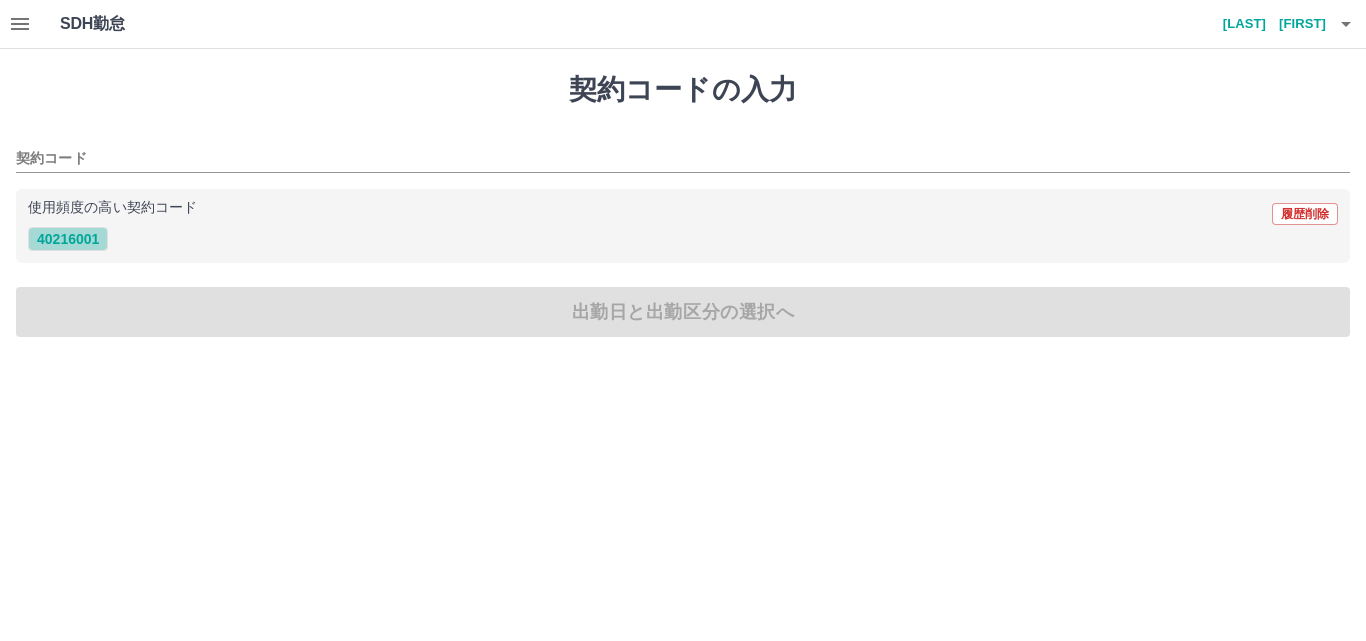 click on "40216001" at bounding box center [68, 239] 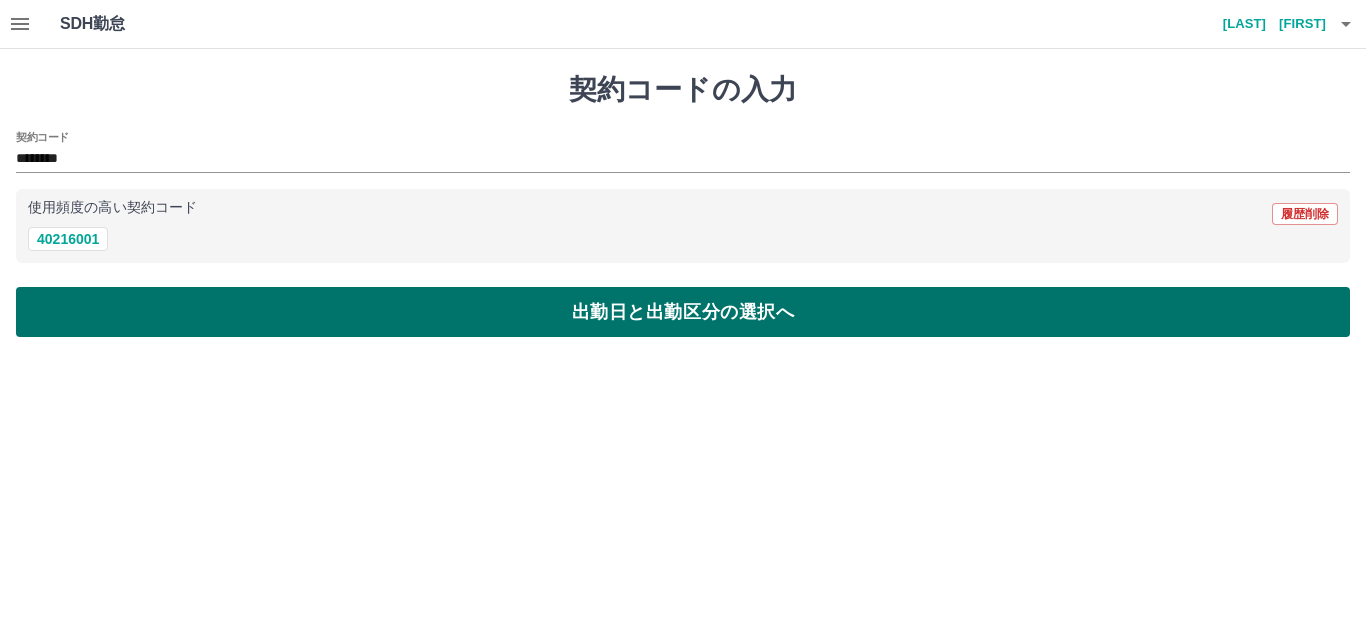 click on "出勤日と出勤区分の選択へ" at bounding box center [683, 312] 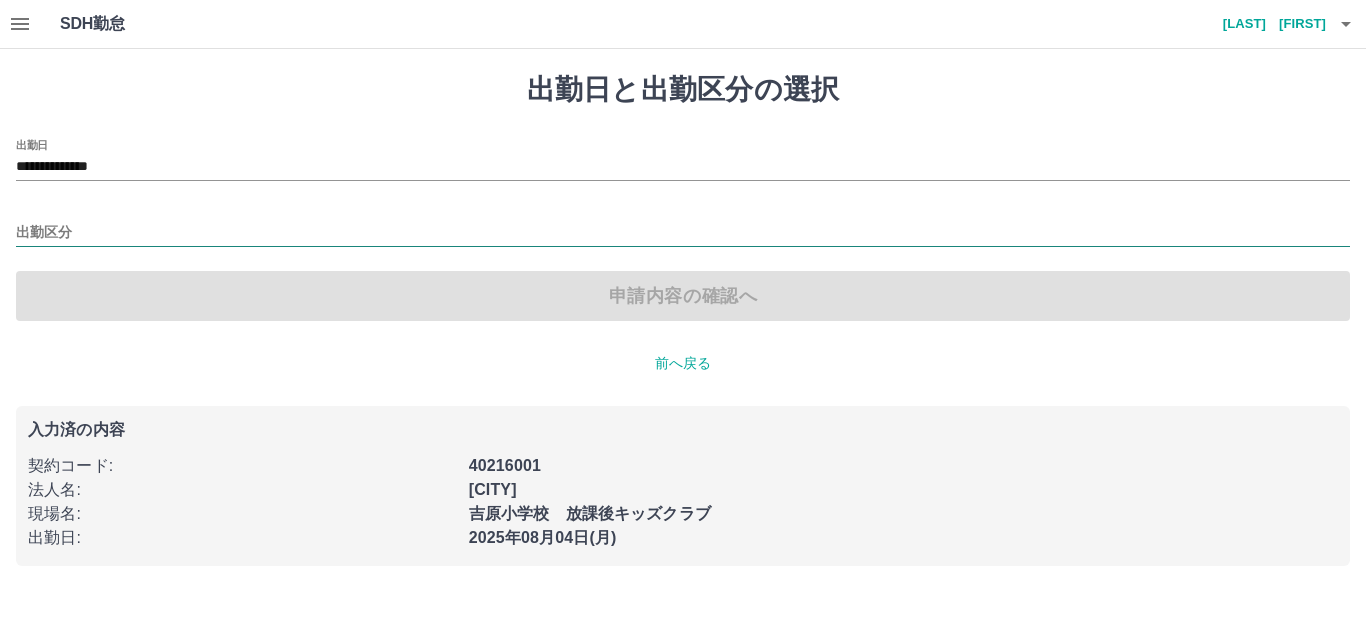 click on "出勤区分" at bounding box center [683, 233] 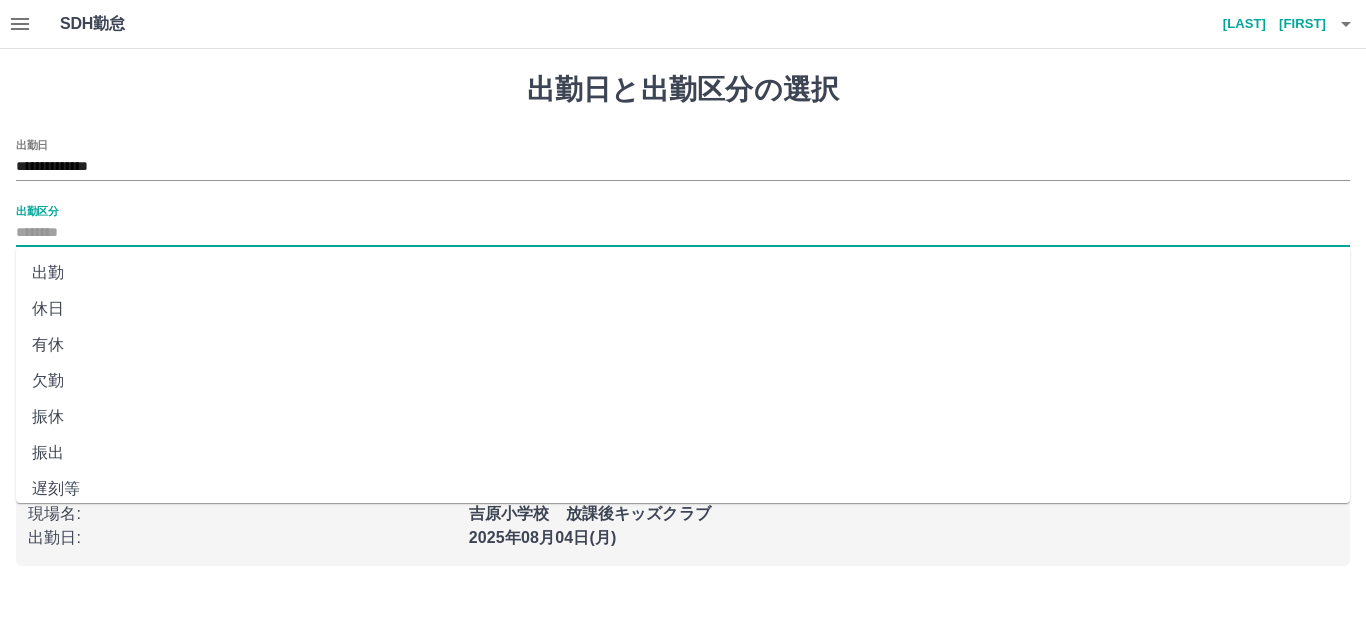 click on "出勤" at bounding box center (683, 273) 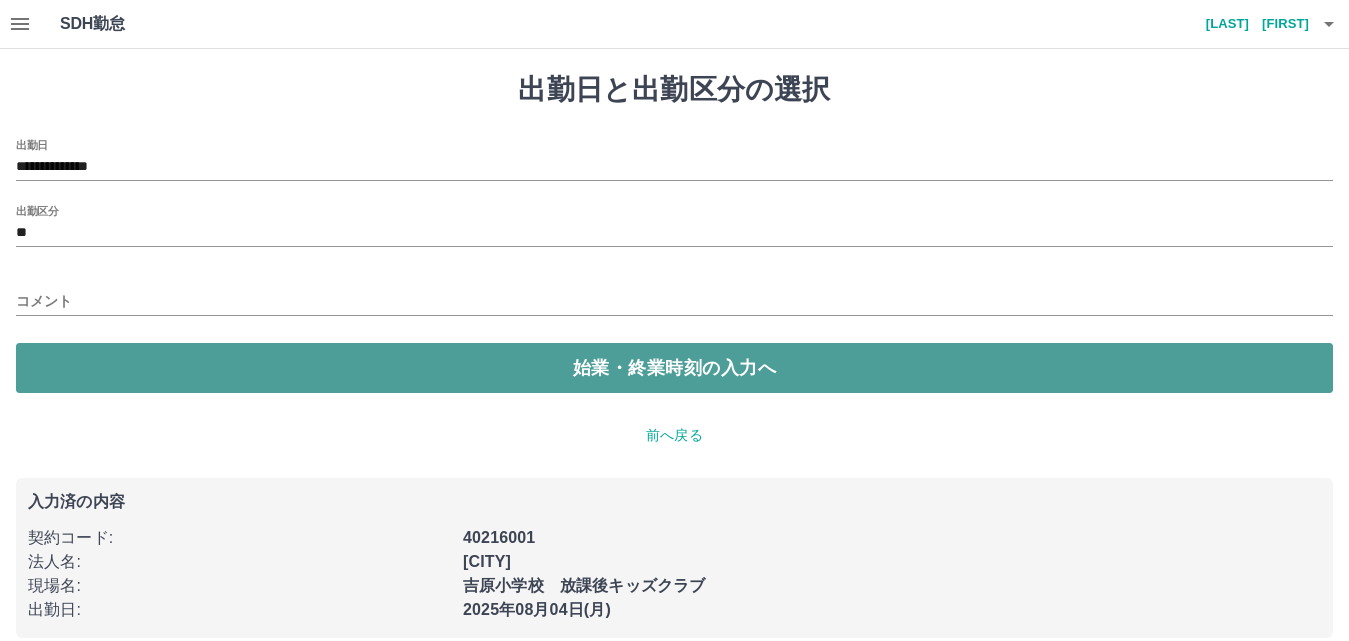 click on "始業・終業時刻の入力へ" at bounding box center [674, 368] 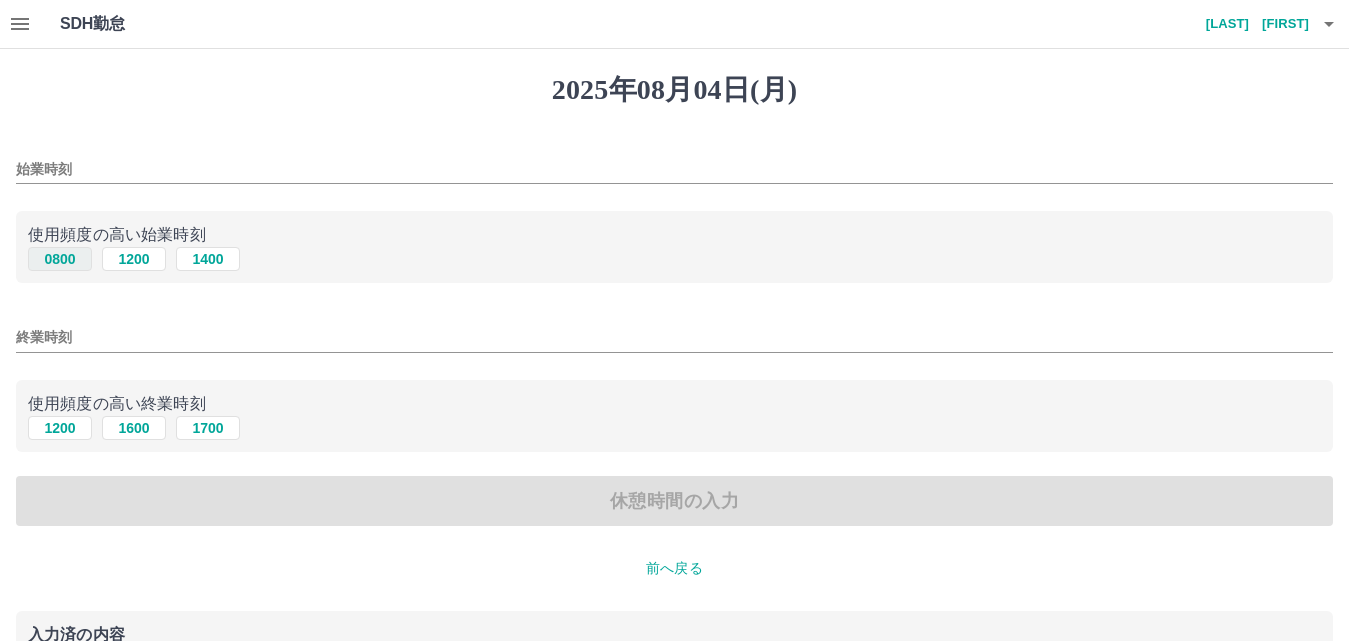 click on "0800" at bounding box center (60, 259) 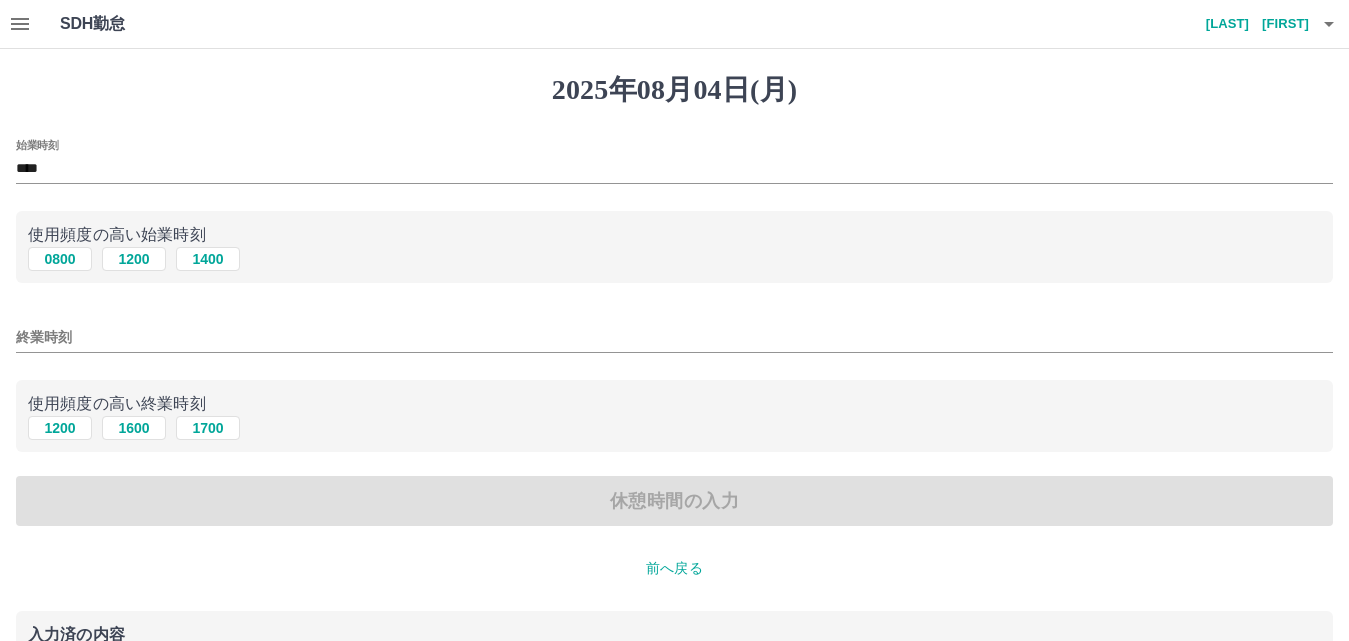 click on "****" at bounding box center (674, 169) 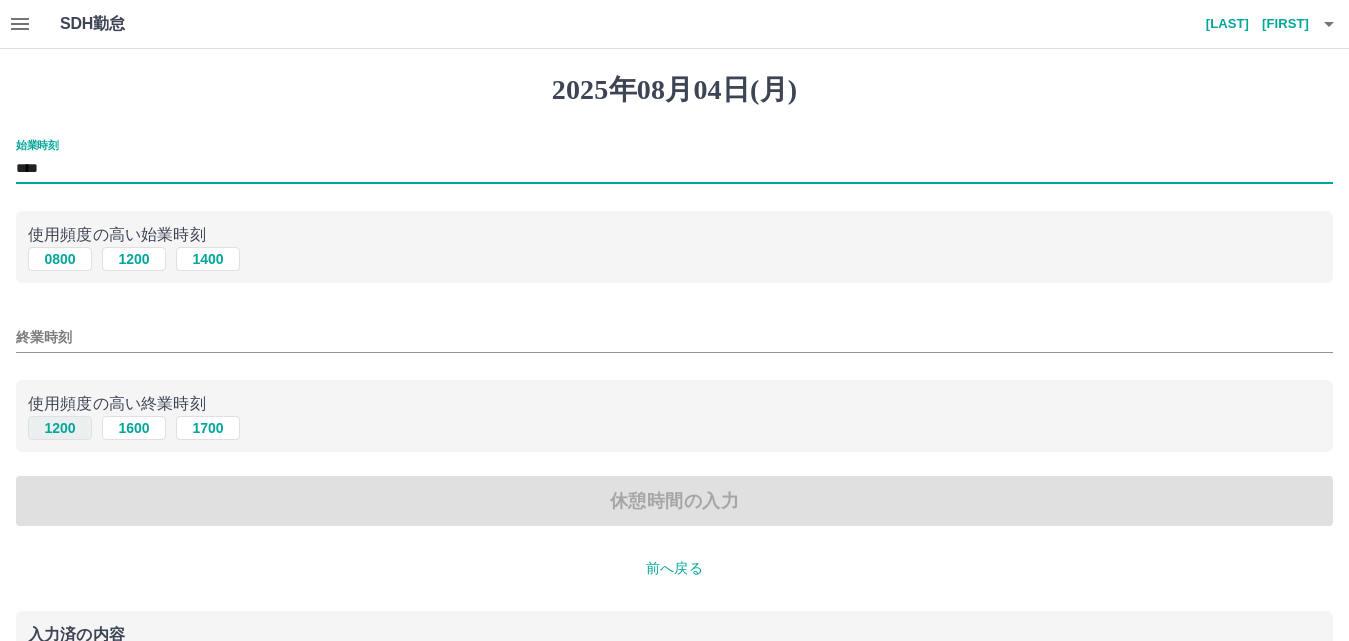 type on "****" 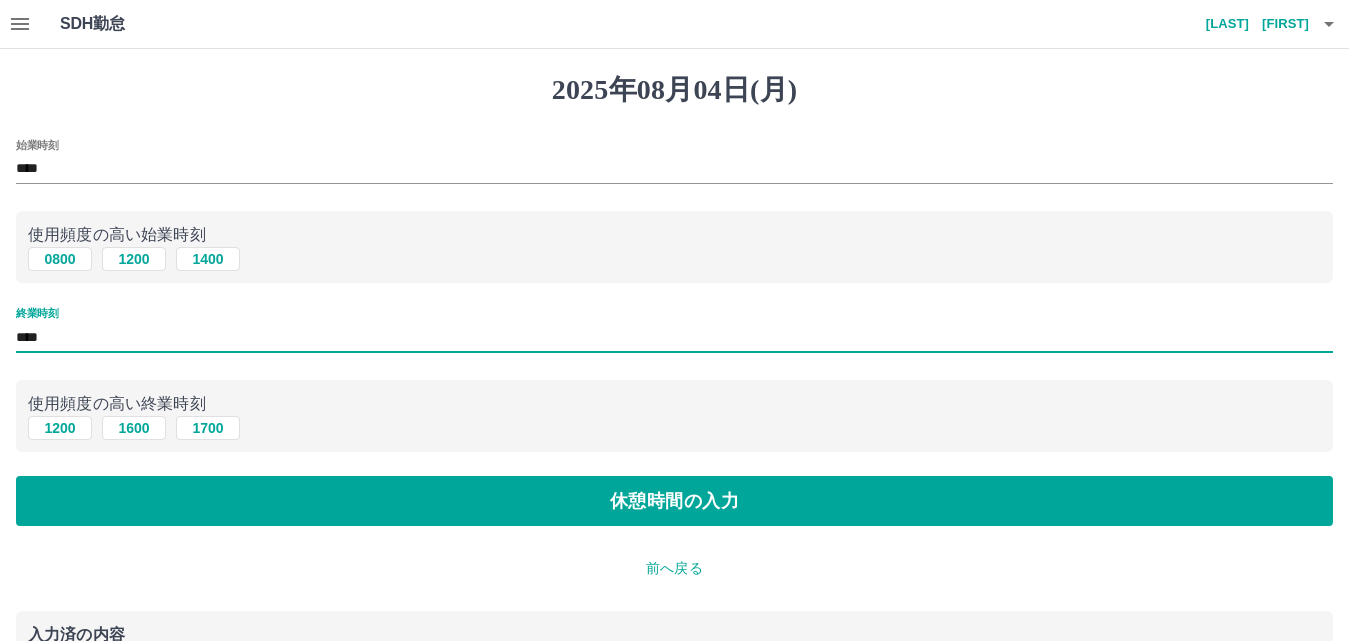 click on "****" at bounding box center (674, 337) 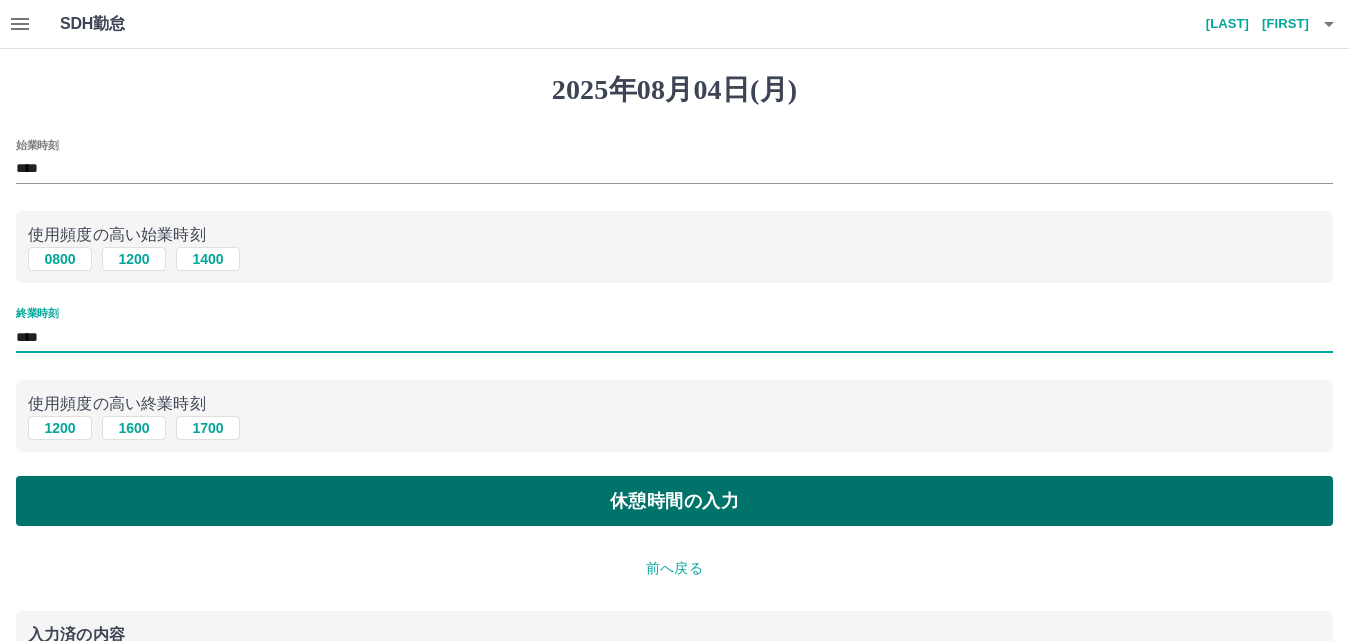 type on "****" 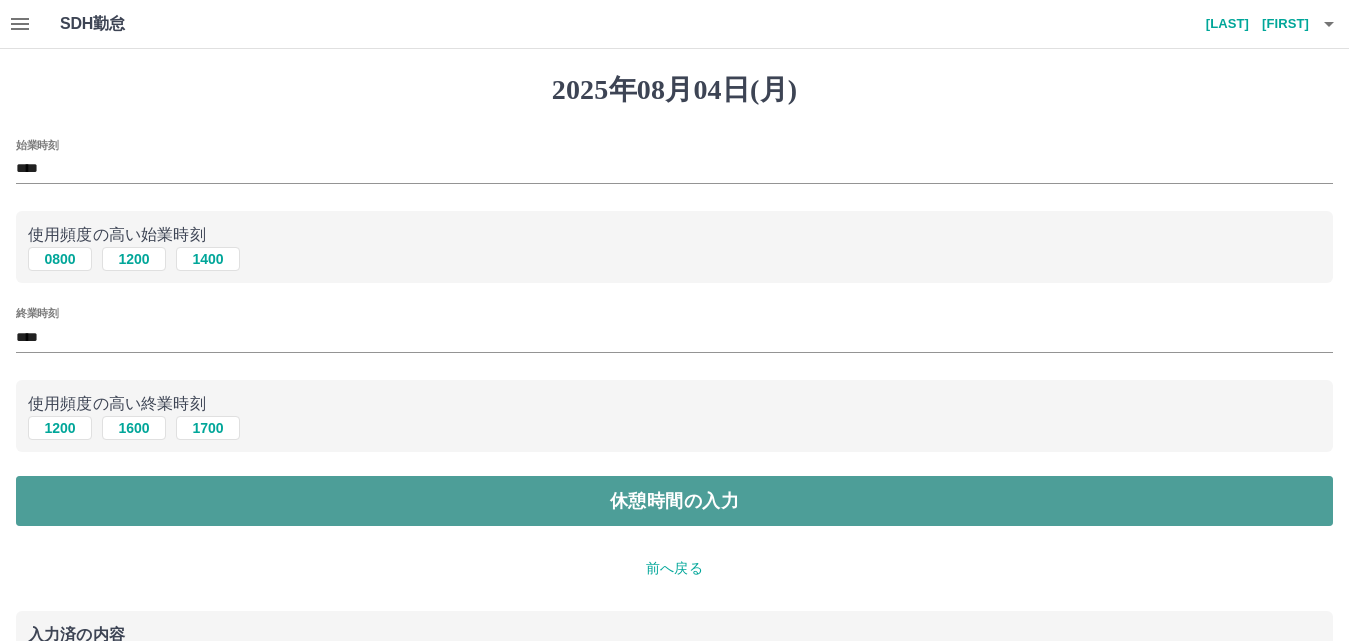 click on "休憩時間の入力" at bounding box center [674, 501] 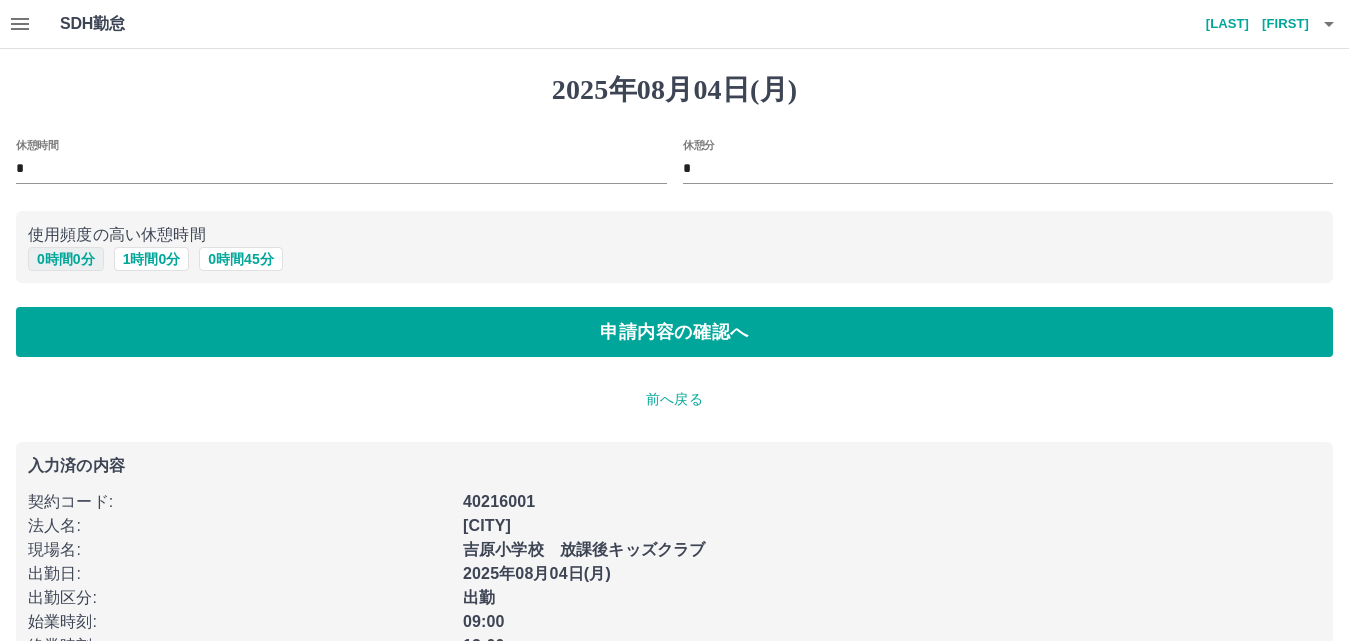 click on "0 時間 0 分" at bounding box center (66, 259) 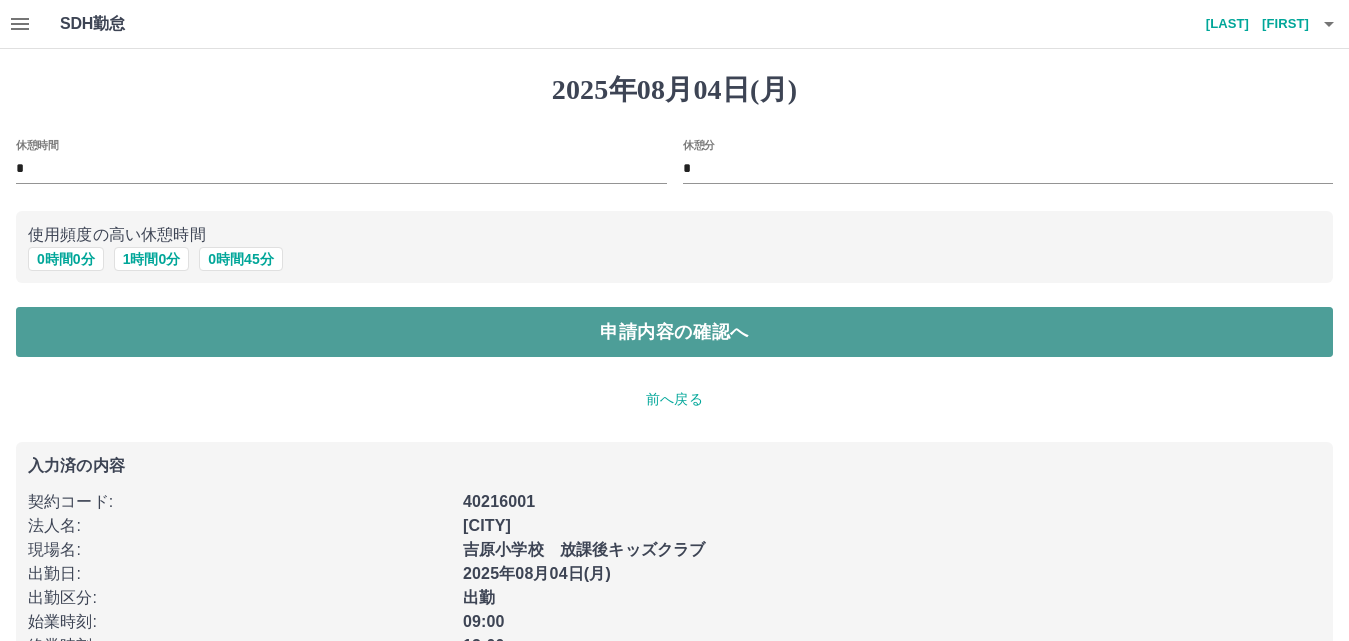 click on "申請内容の確認へ" at bounding box center (674, 332) 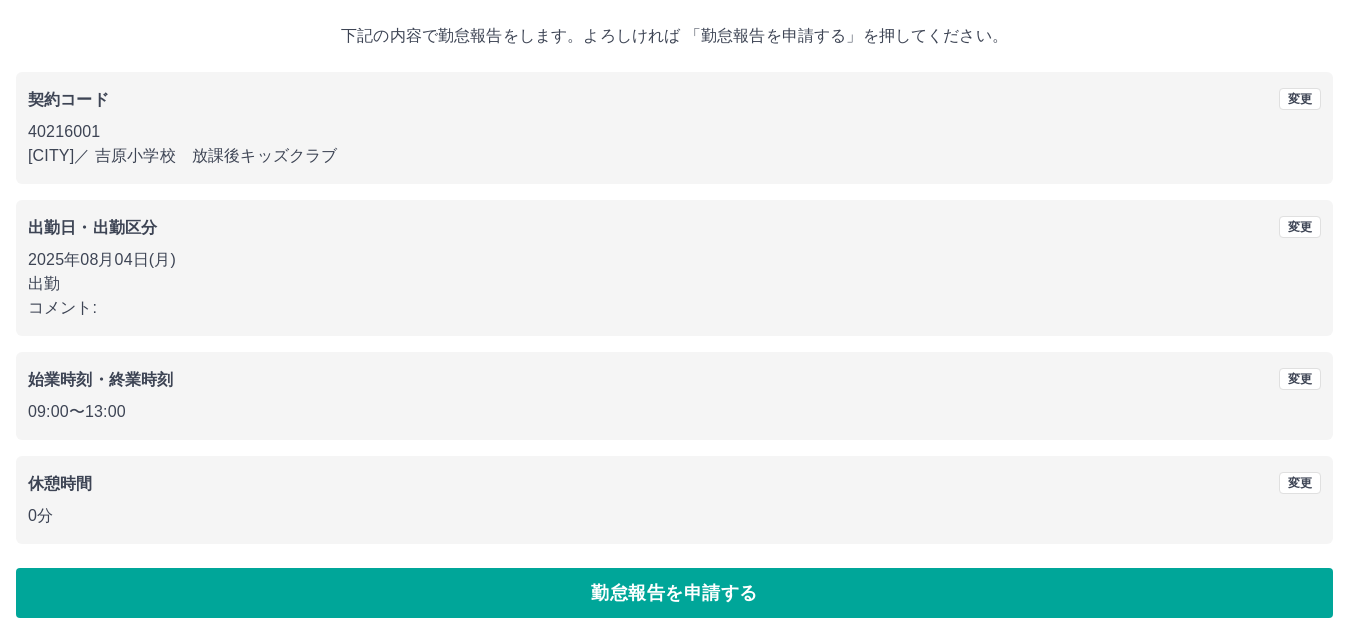 scroll, scrollTop: 108, scrollLeft: 0, axis: vertical 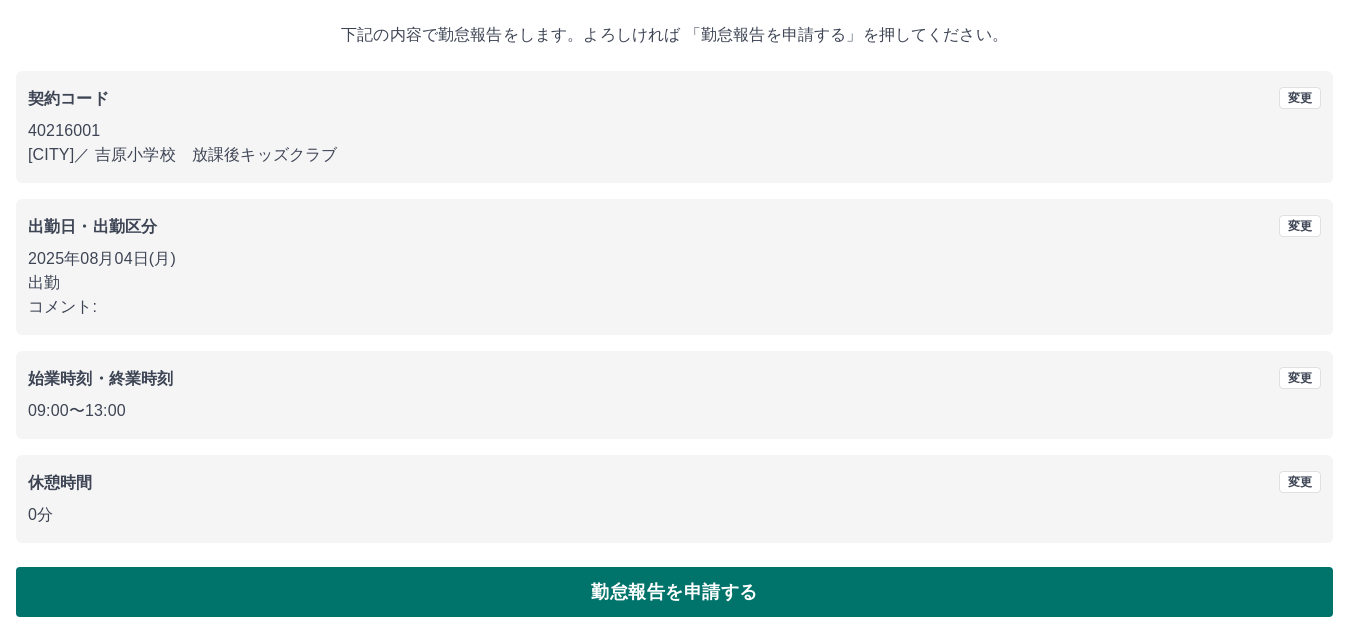 click on "勤怠報告を申請する" at bounding box center (674, 592) 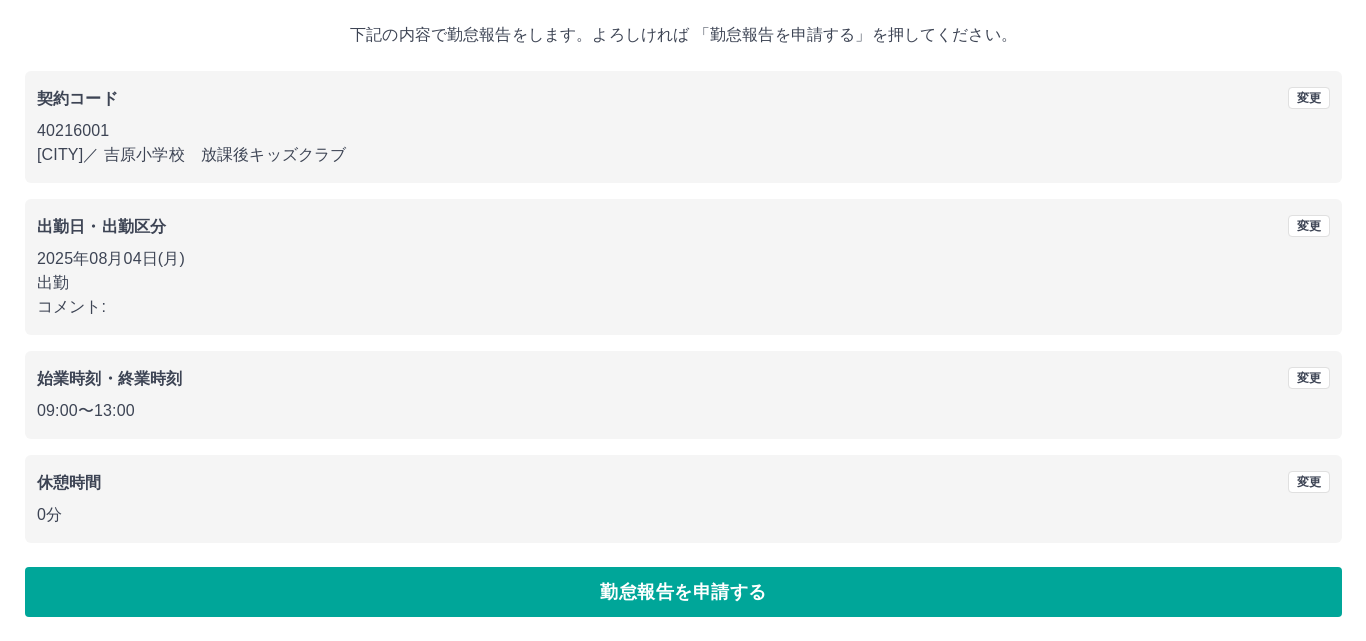 scroll, scrollTop: 0, scrollLeft: 0, axis: both 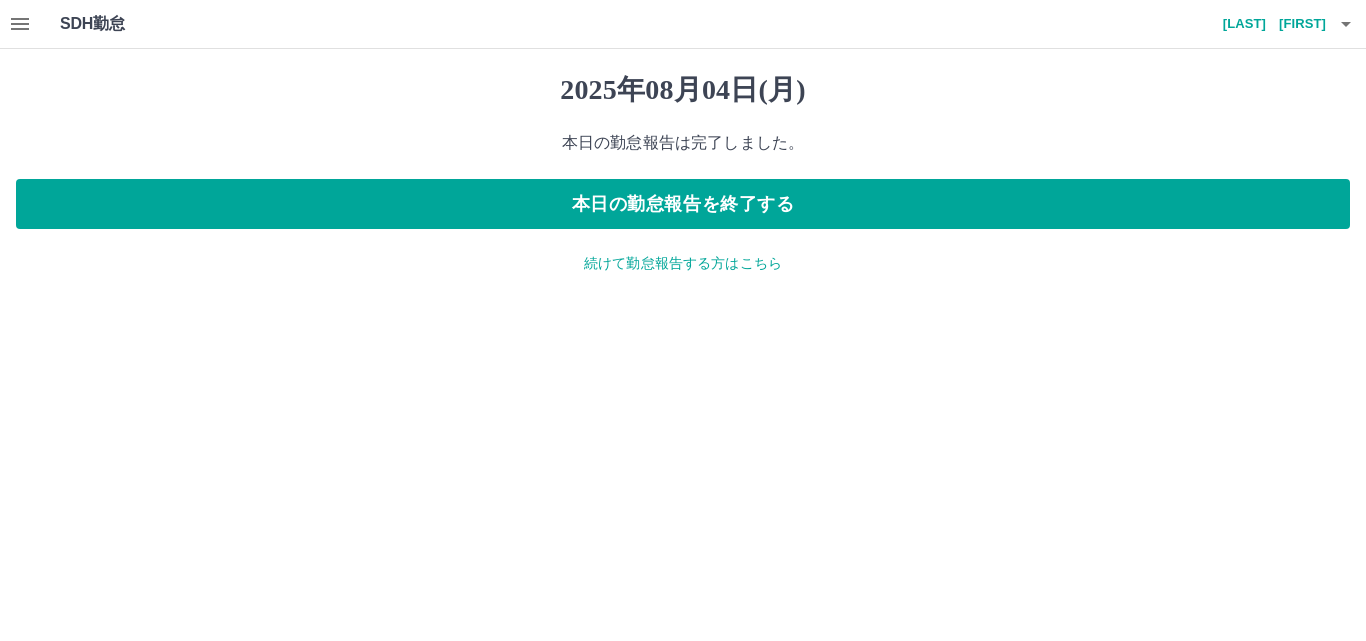 click 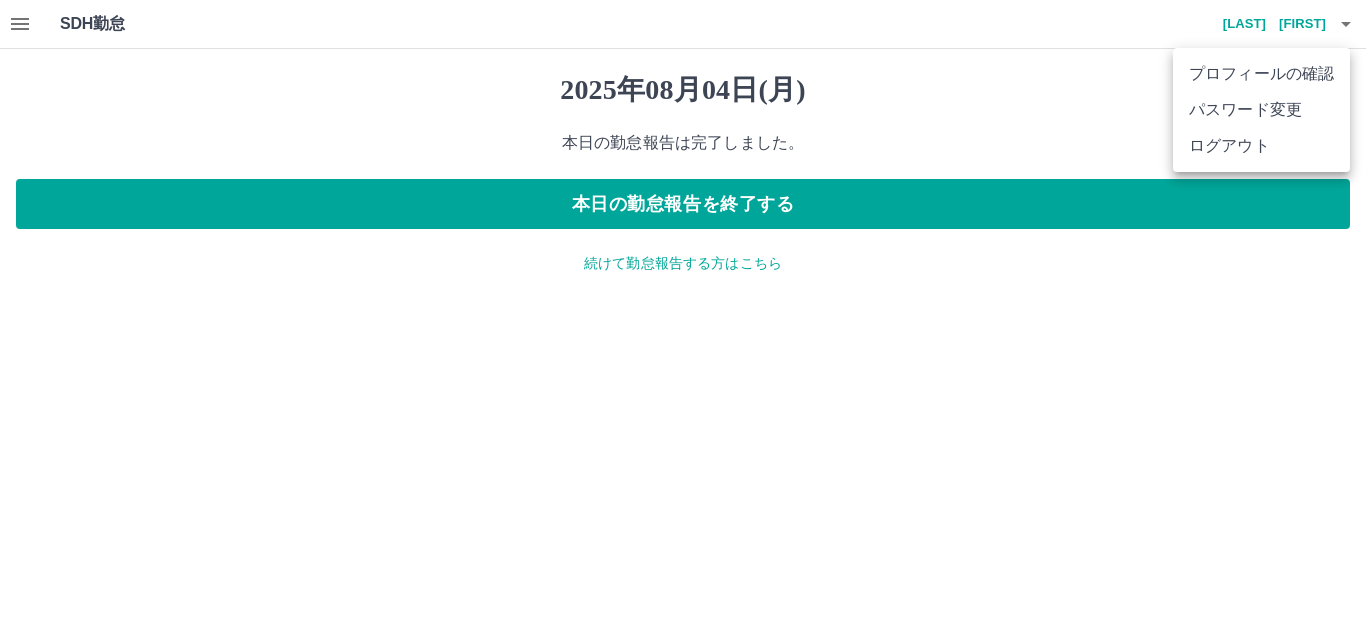 click on "ログアウト" at bounding box center [1261, 146] 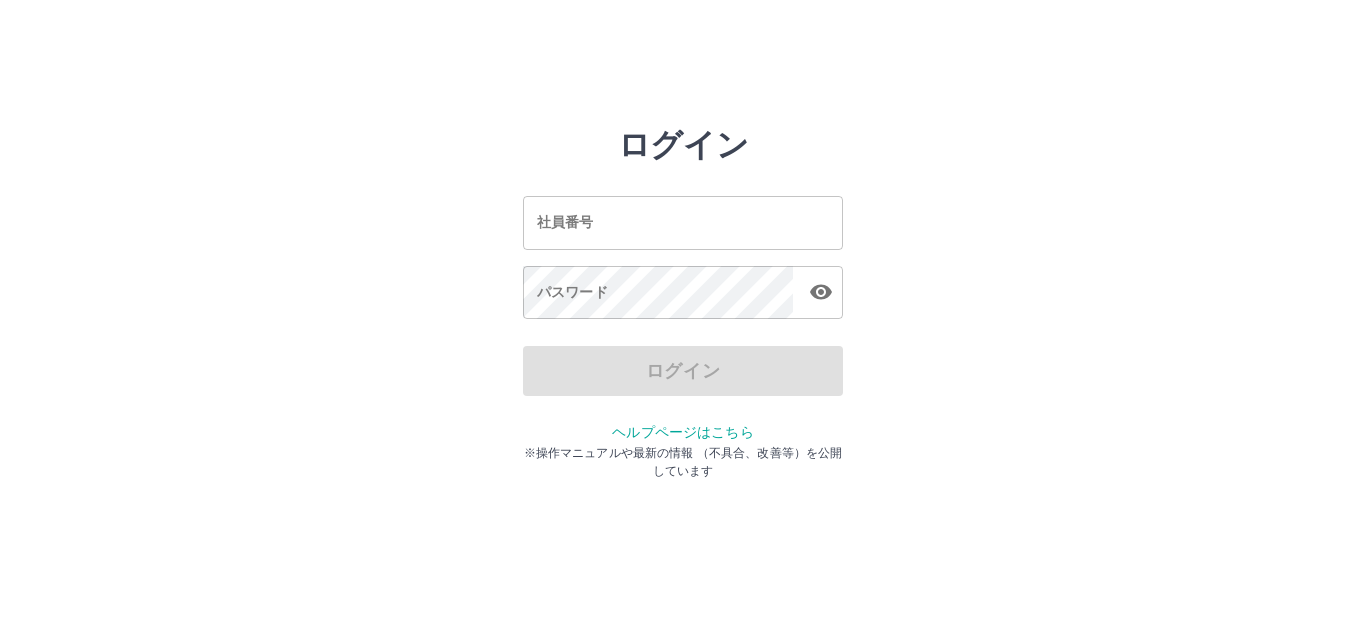 scroll, scrollTop: 0, scrollLeft: 0, axis: both 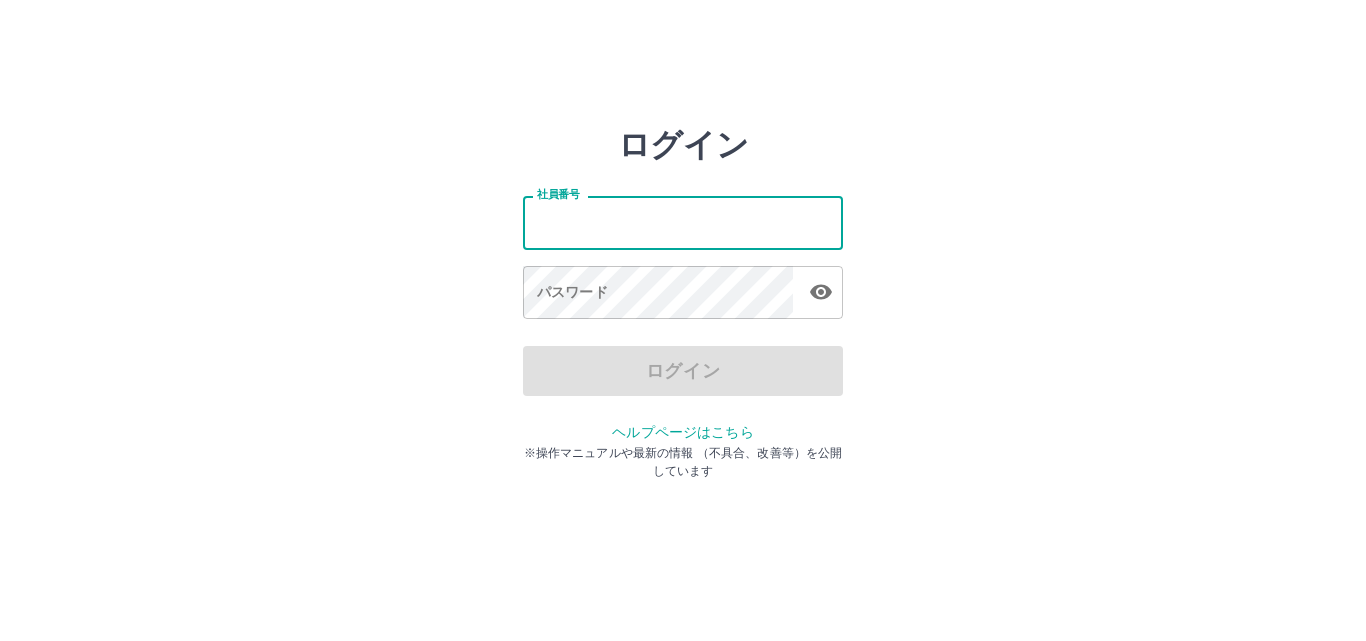 click on "社員番号" at bounding box center (683, 222) 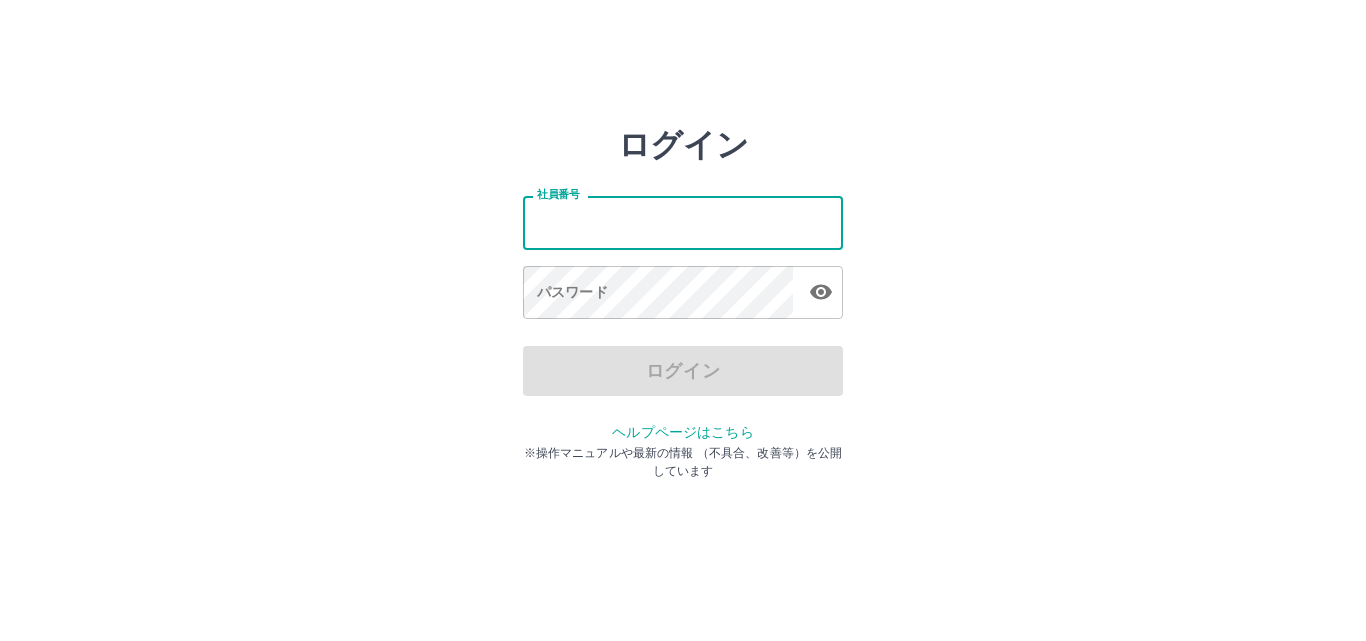 type on "*******" 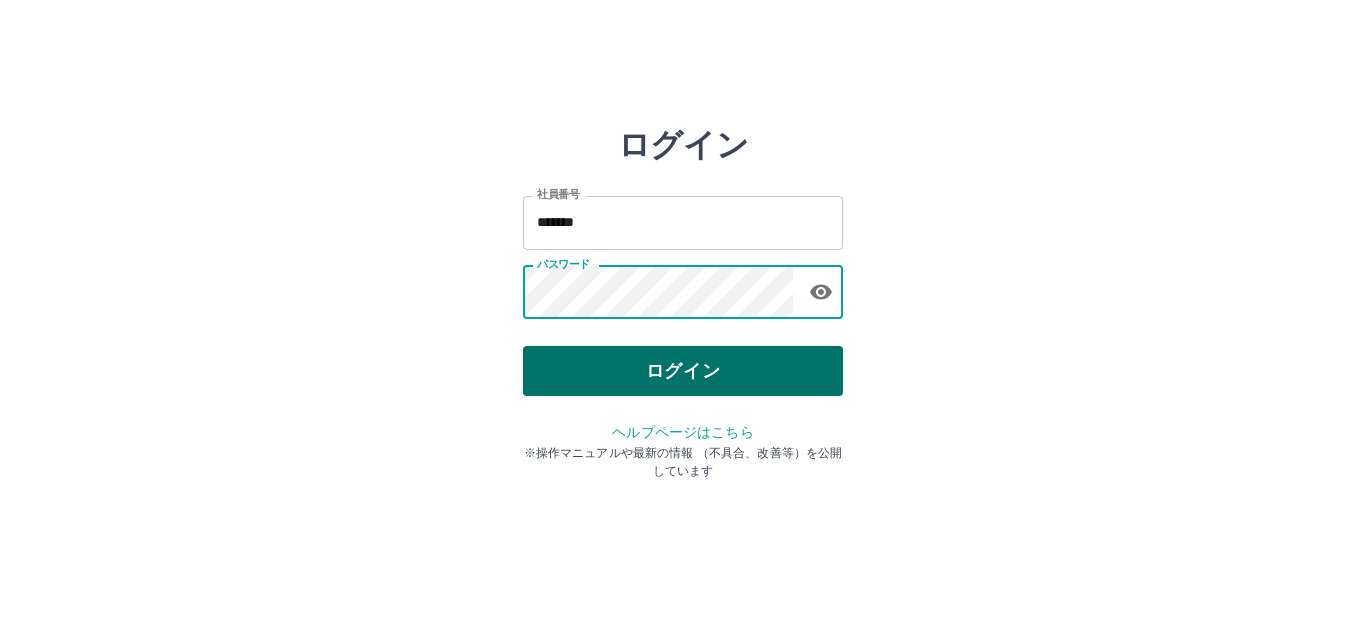 click on "ログイン" at bounding box center [683, 371] 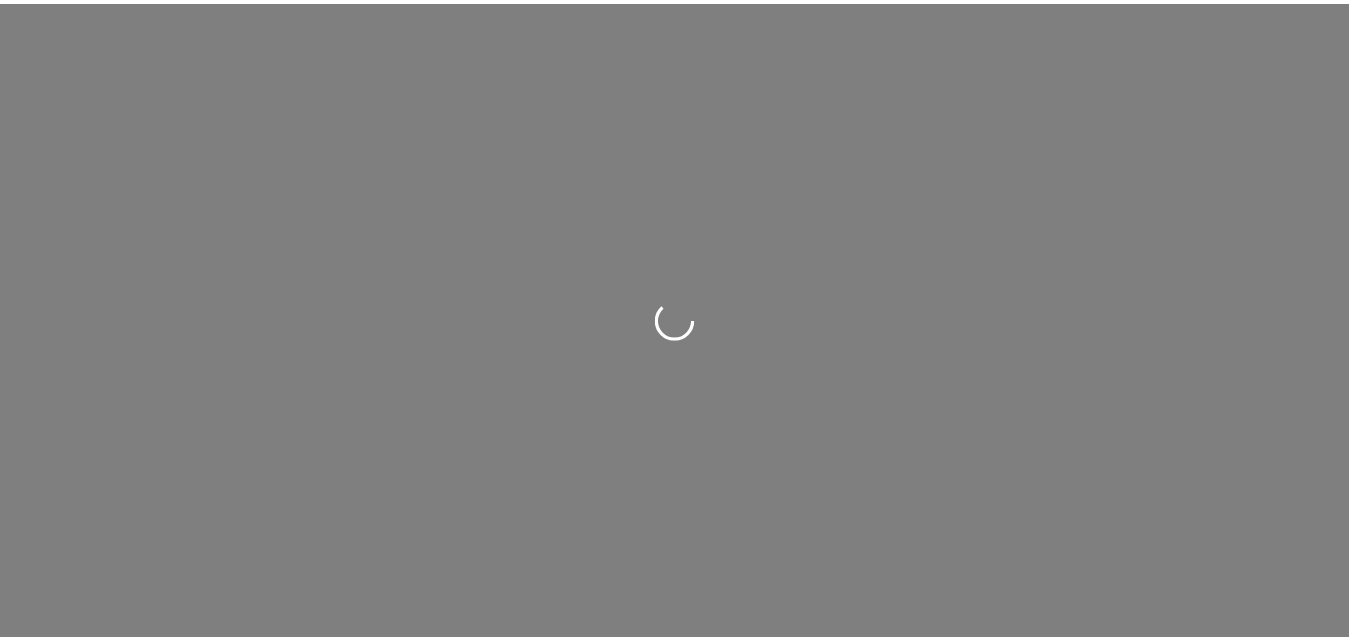 scroll, scrollTop: 0, scrollLeft: 0, axis: both 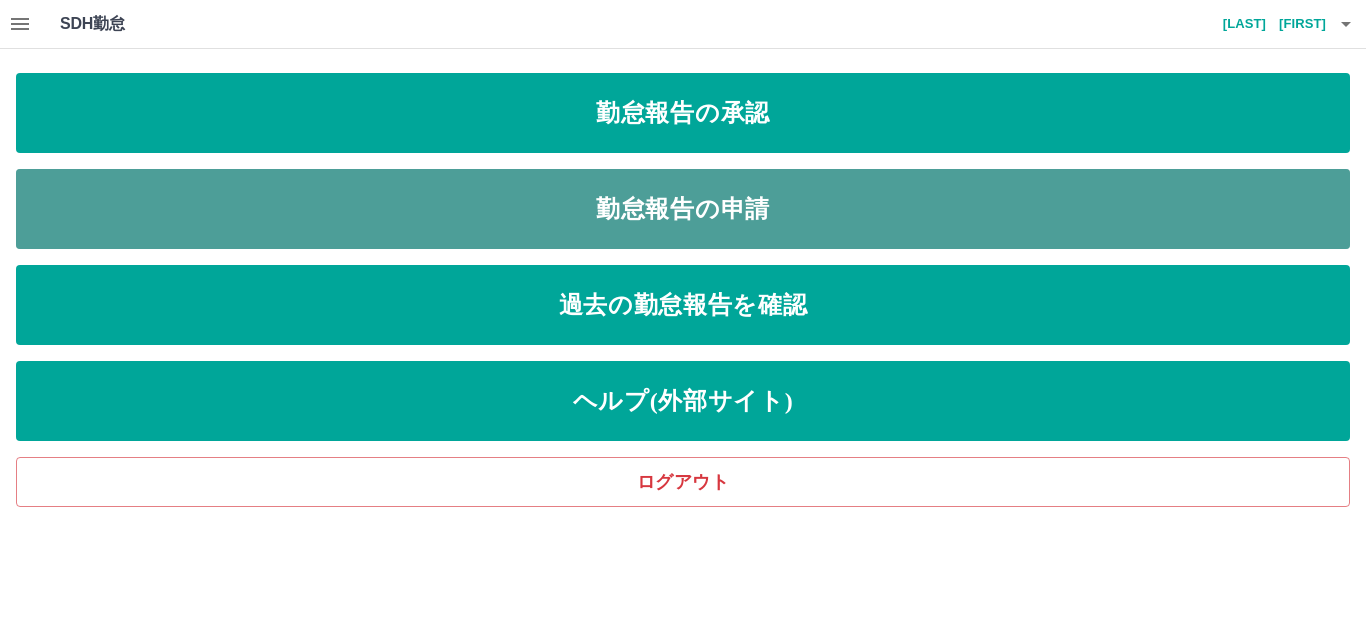 click on "勤怠報告の申請" at bounding box center (683, 209) 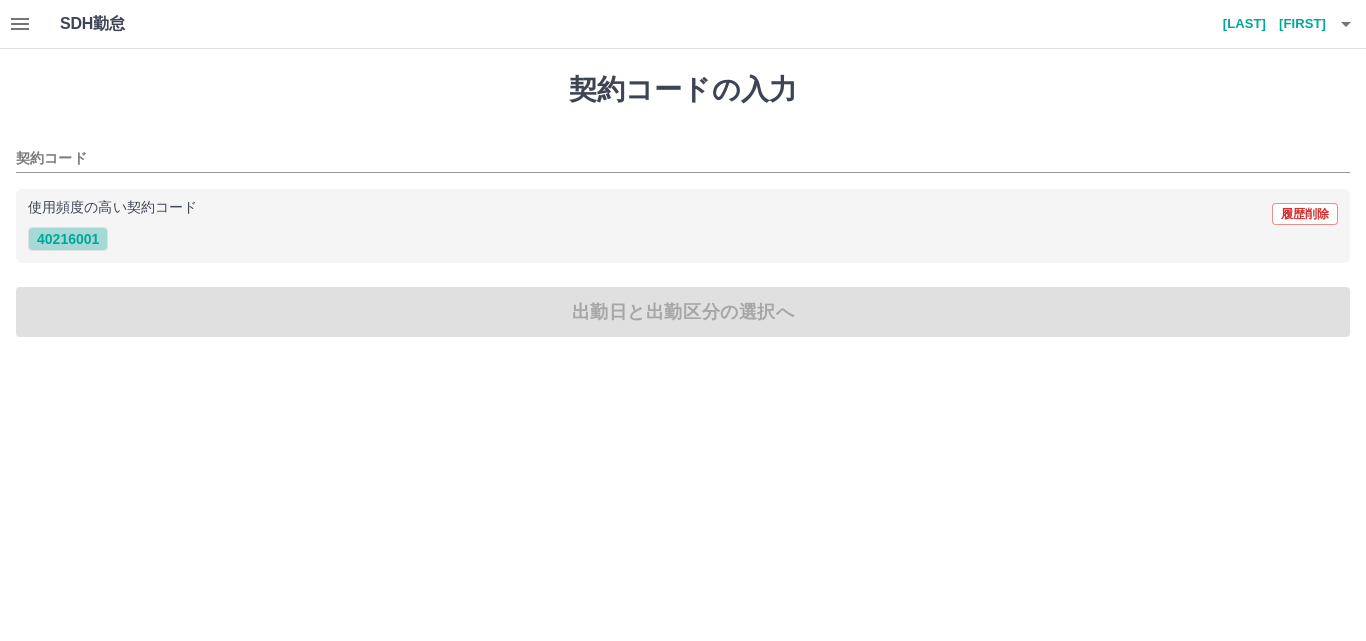 click on "40216001" at bounding box center (68, 239) 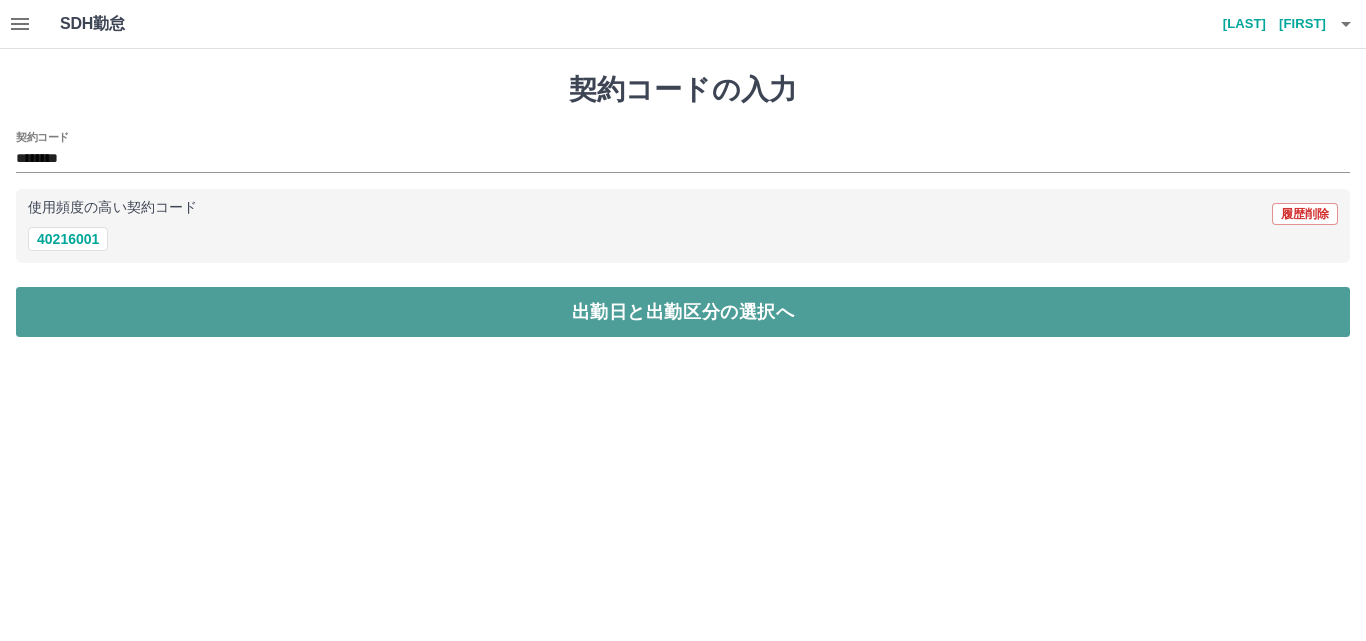 click on "出勤日と出勤区分の選択へ" at bounding box center [683, 312] 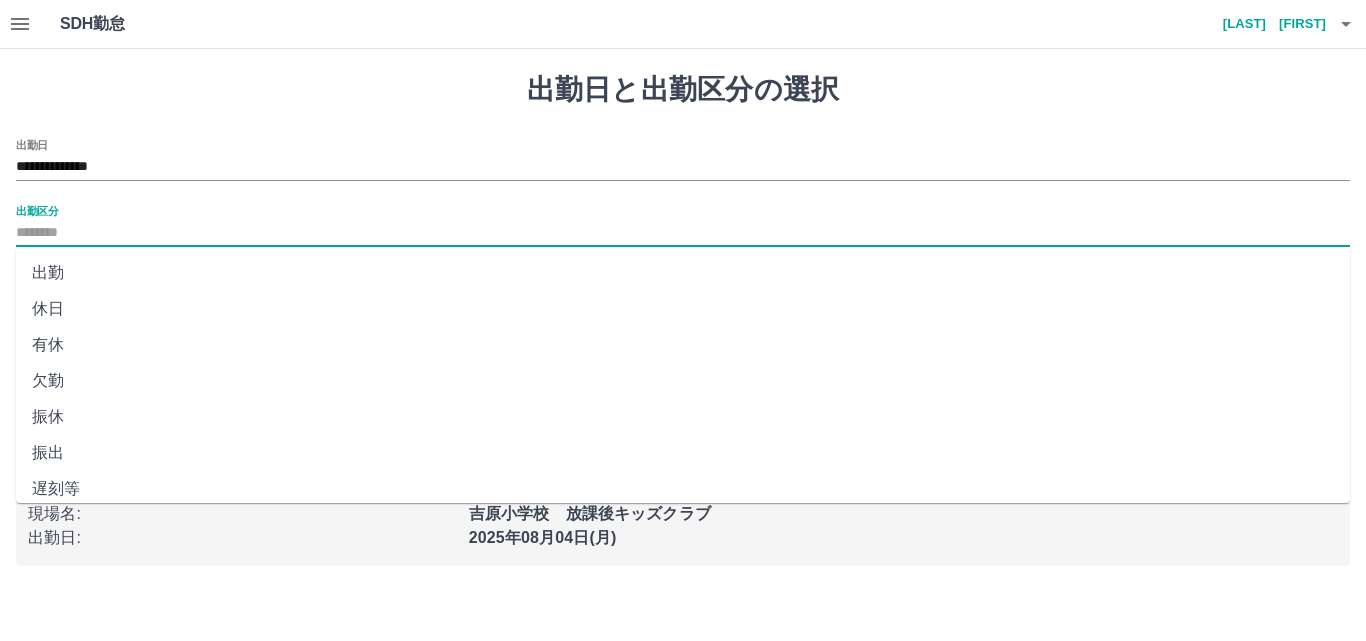 click on "出勤区分" at bounding box center (683, 233) 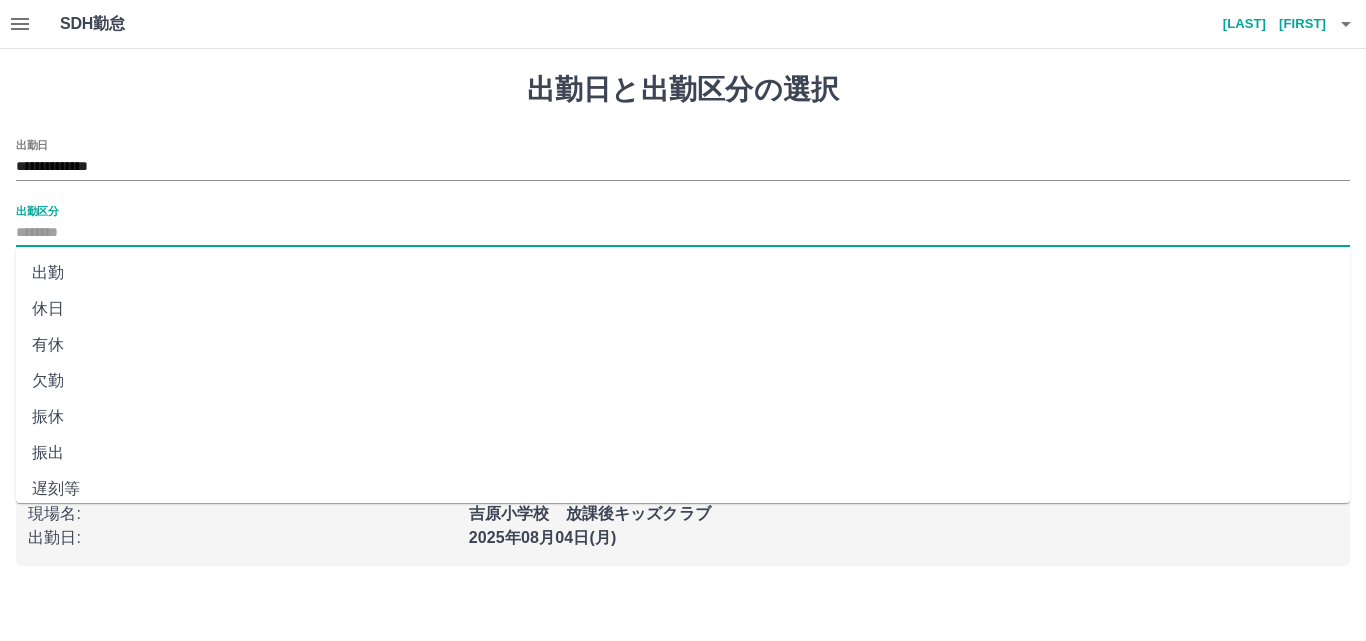 click on "出勤" at bounding box center [683, 273] 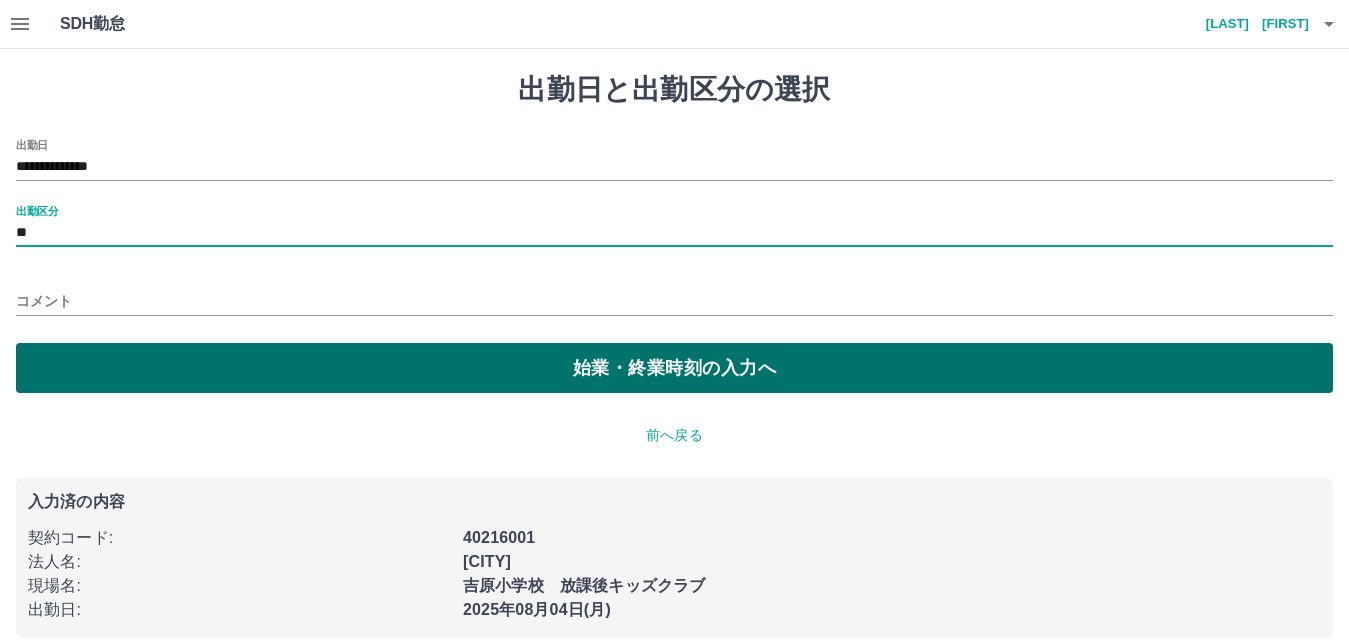 click on "始業・終業時刻の入力へ" at bounding box center [674, 368] 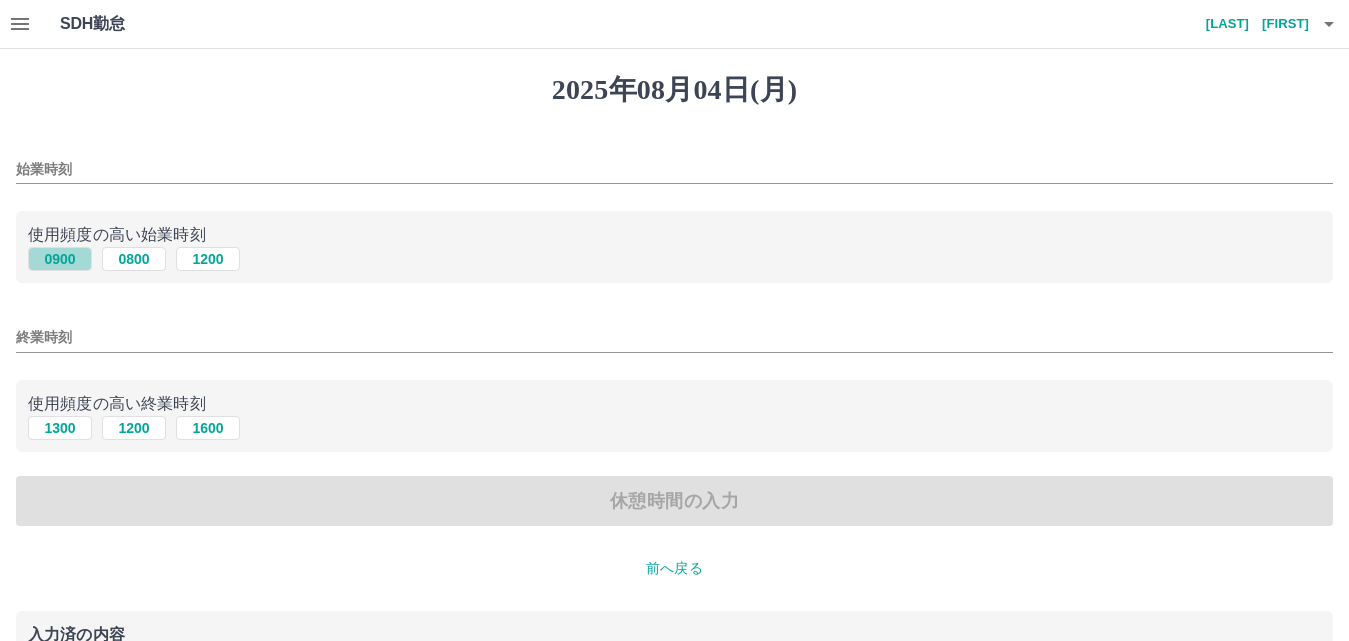 click on "0900" at bounding box center (60, 259) 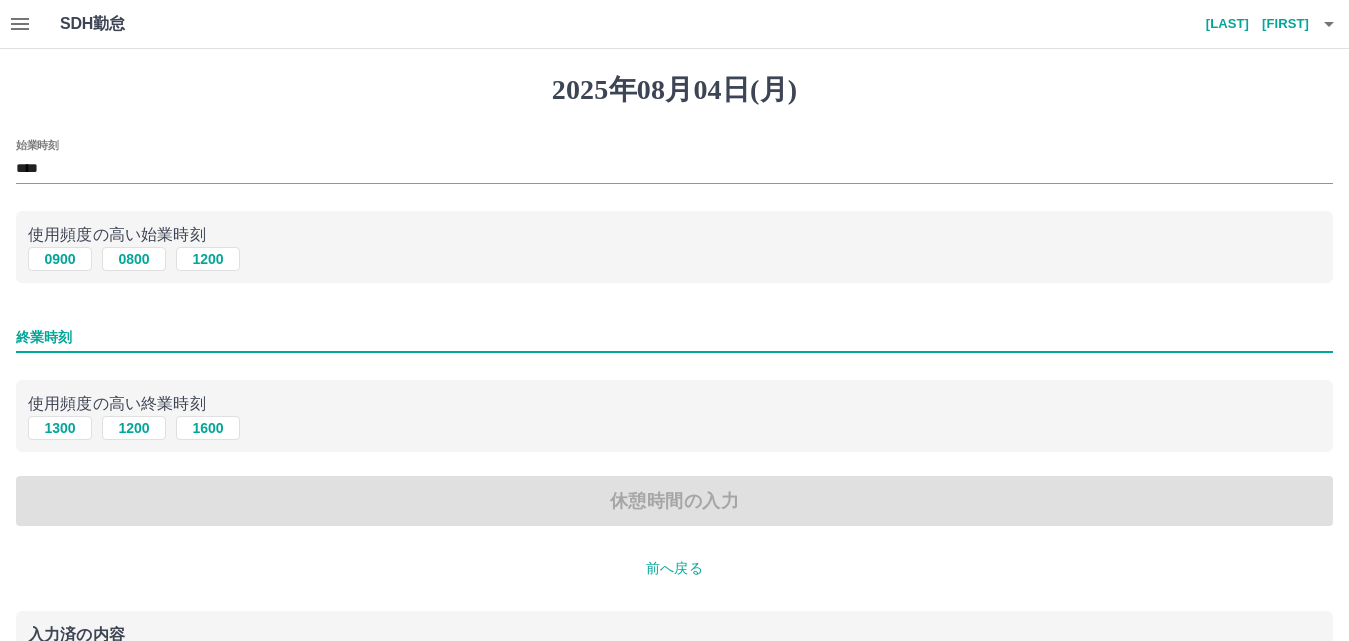 click on "終業時刻" at bounding box center (674, 337) 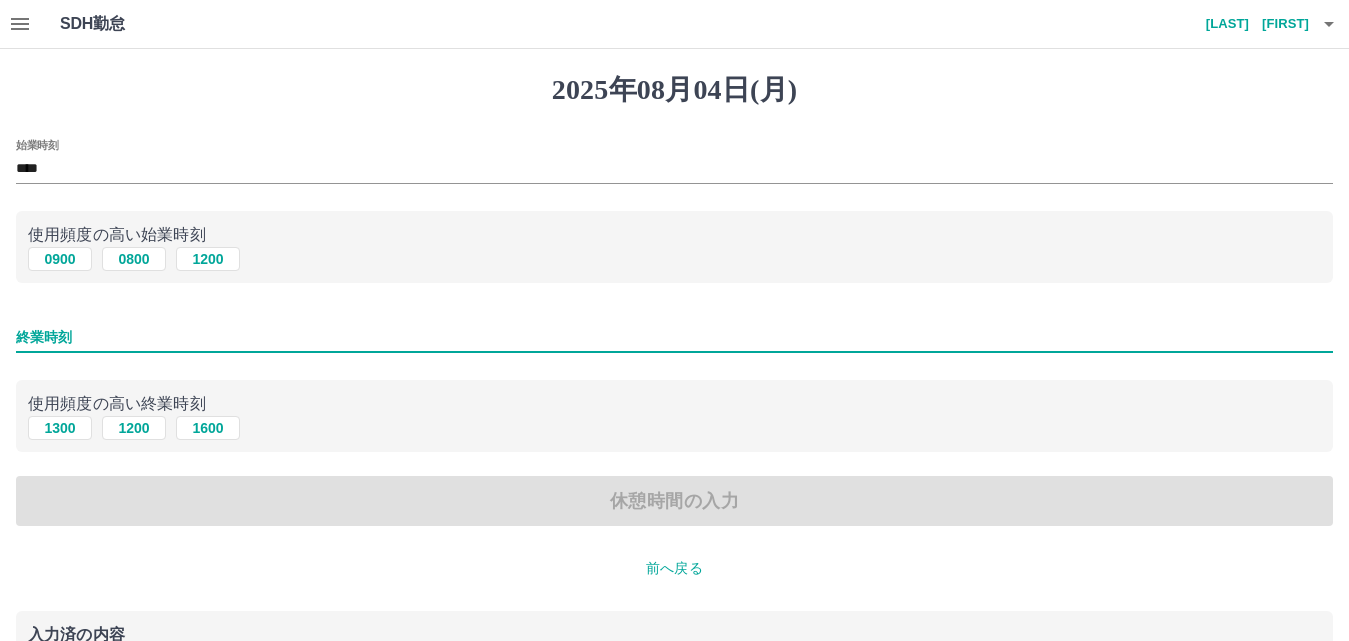 type on "****" 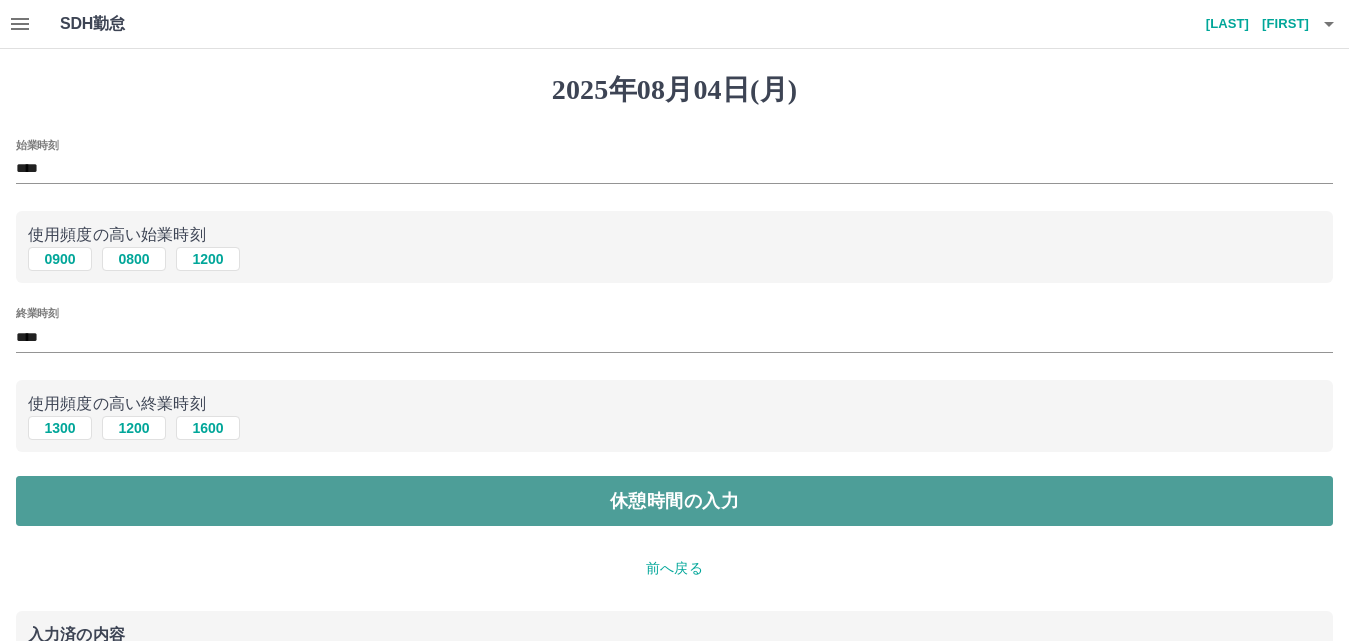 click on "休憩時間の入力" at bounding box center (674, 501) 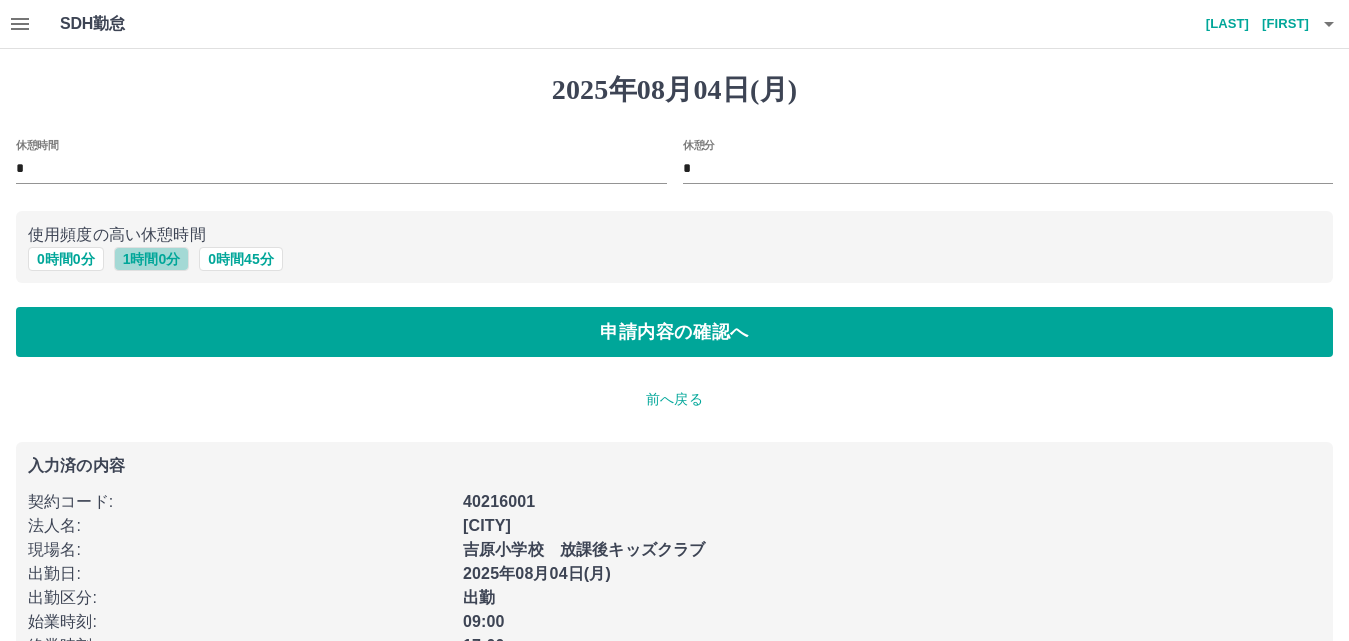 click on "1 時間 0 分" at bounding box center [152, 259] 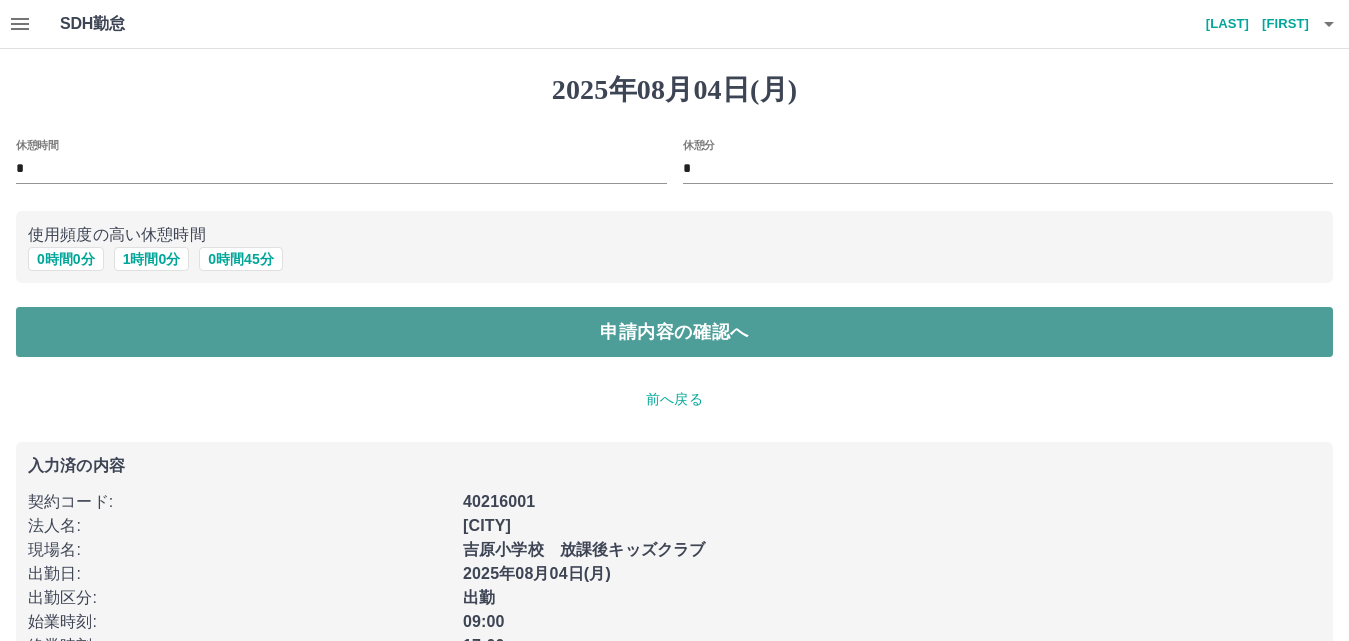 click on "申請内容の確認へ" at bounding box center (674, 332) 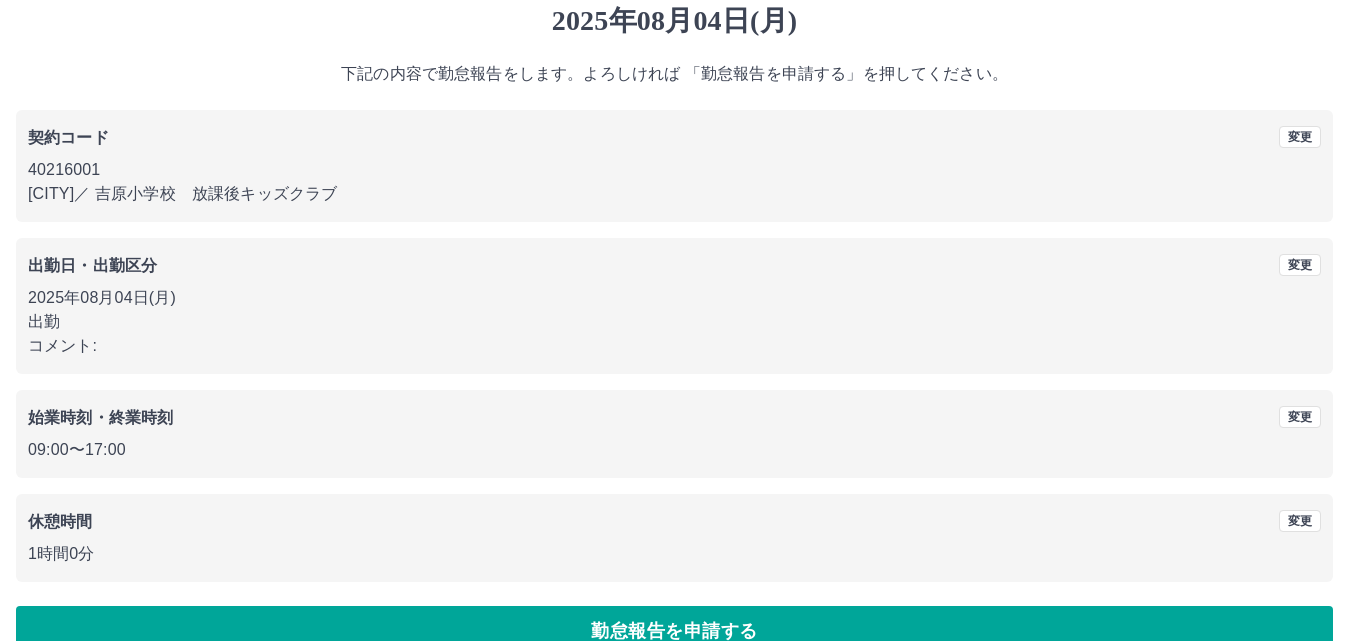 scroll, scrollTop: 108, scrollLeft: 0, axis: vertical 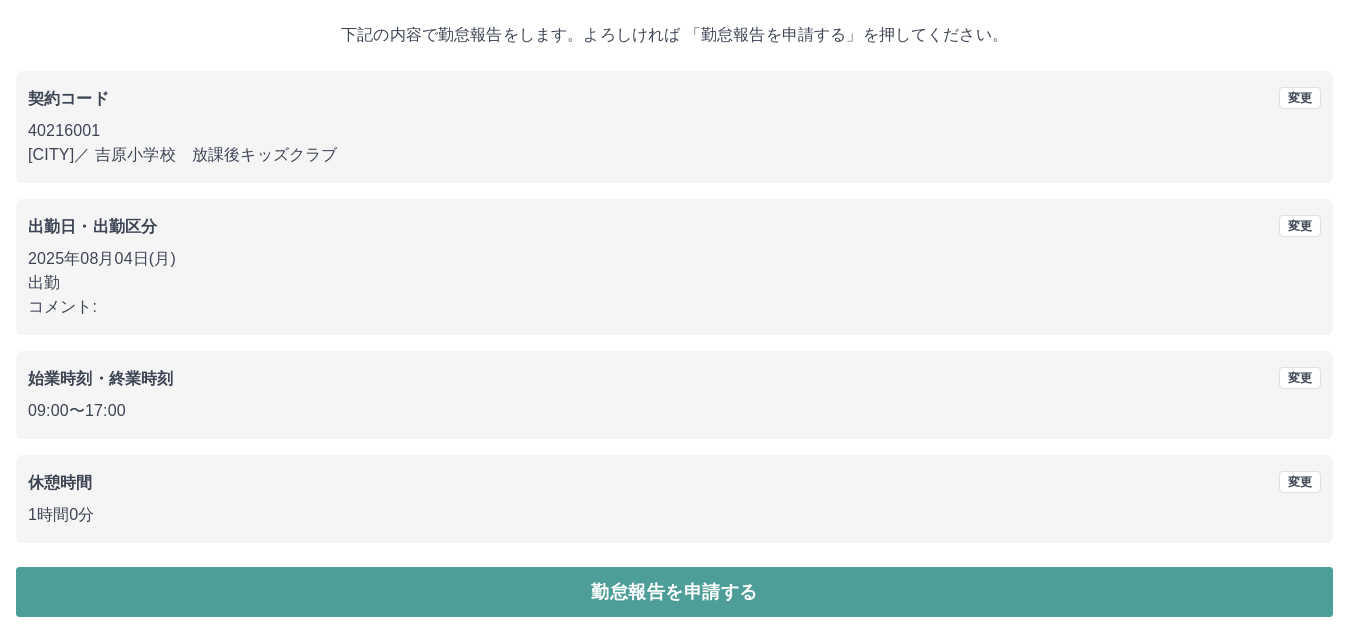 click on "勤怠報告を申請する" at bounding box center [674, 592] 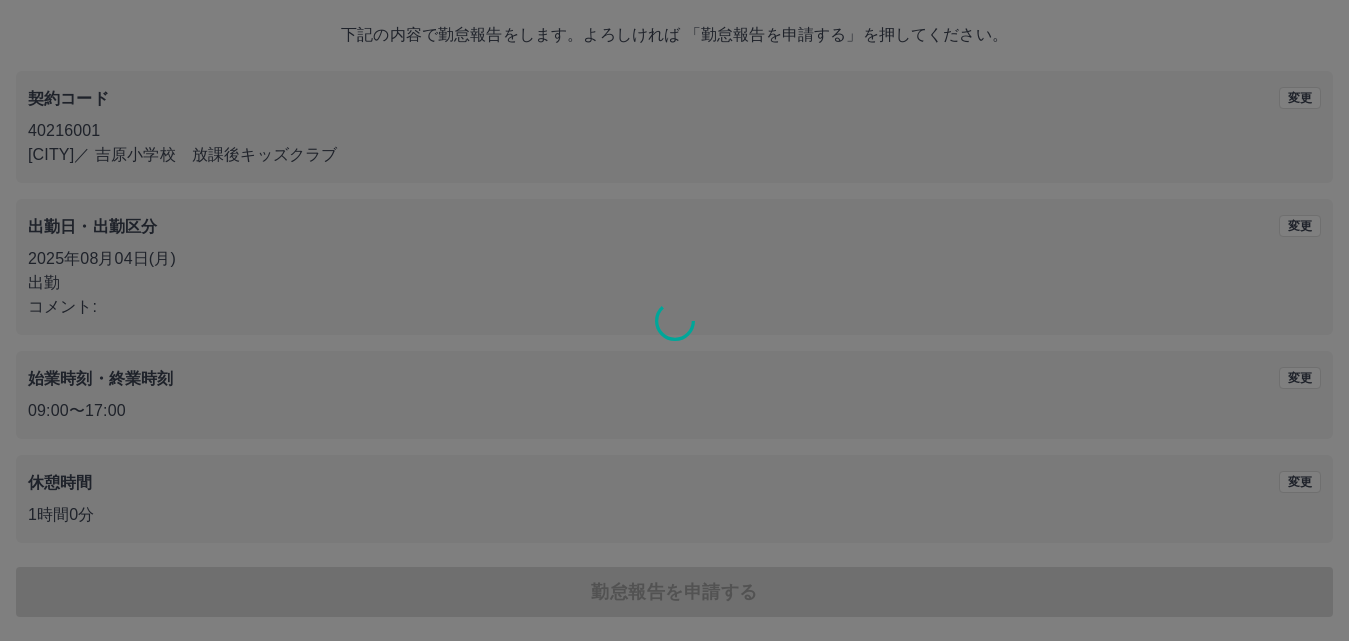 scroll, scrollTop: 0, scrollLeft: 0, axis: both 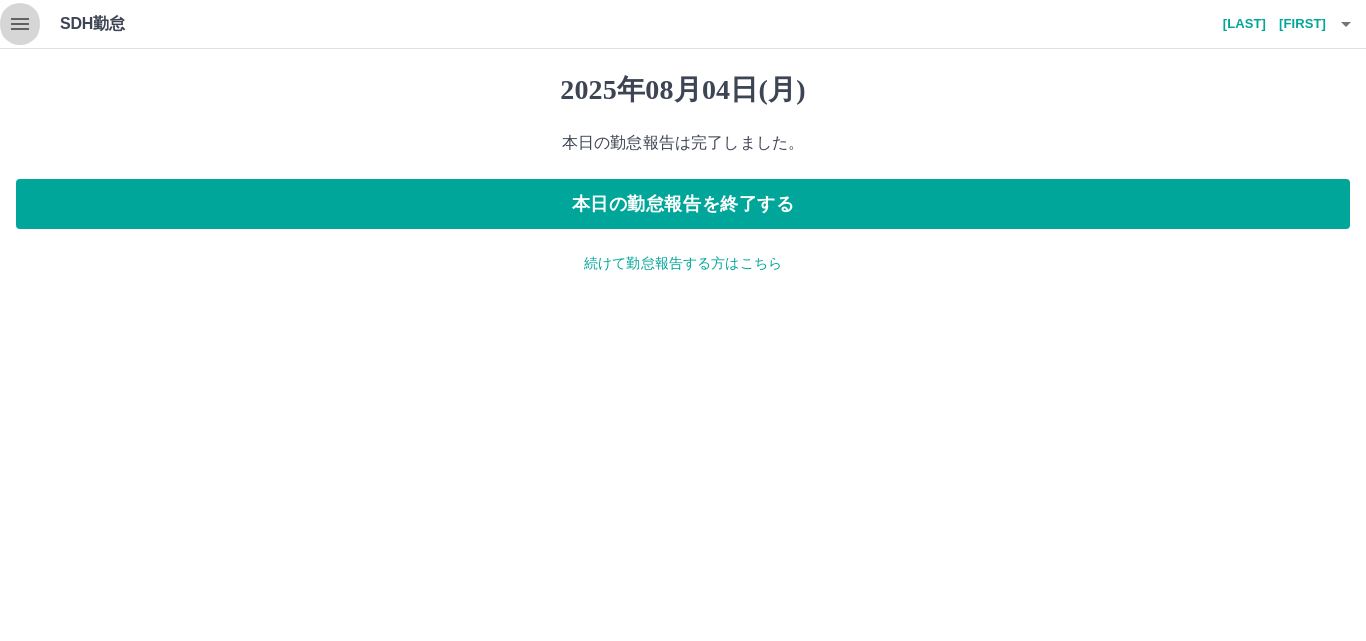 click 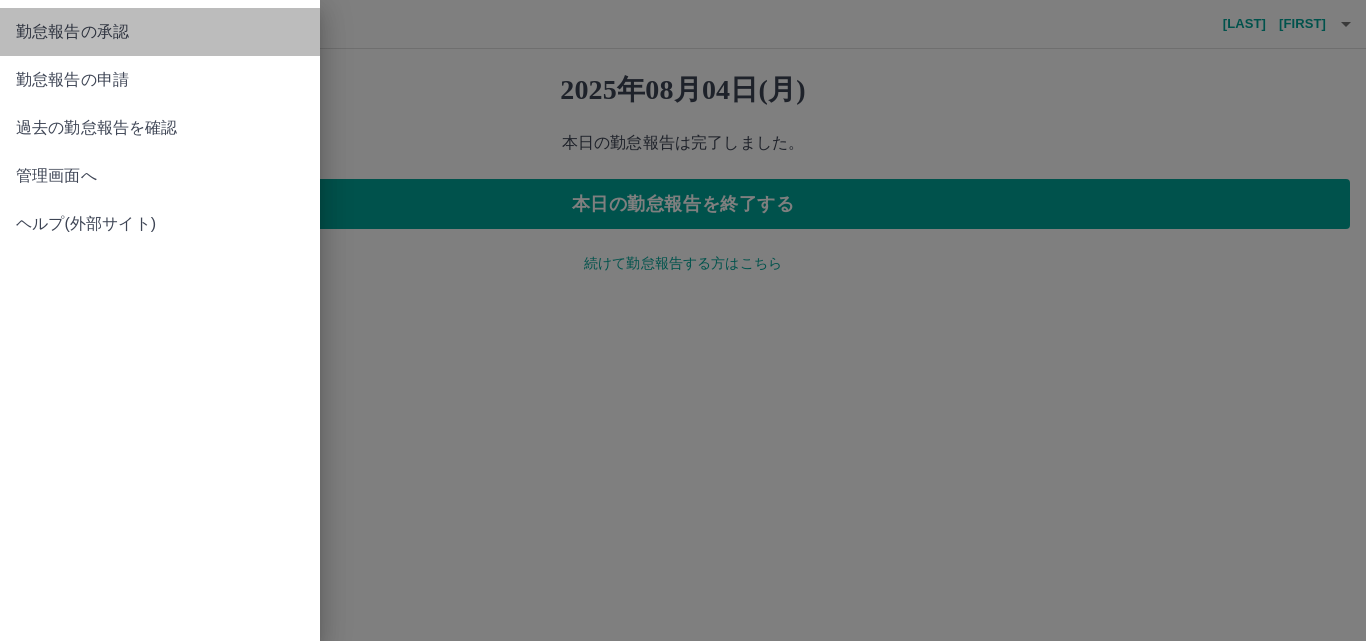 click on "勤怠報告の承認" at bounding box center [160, 32] 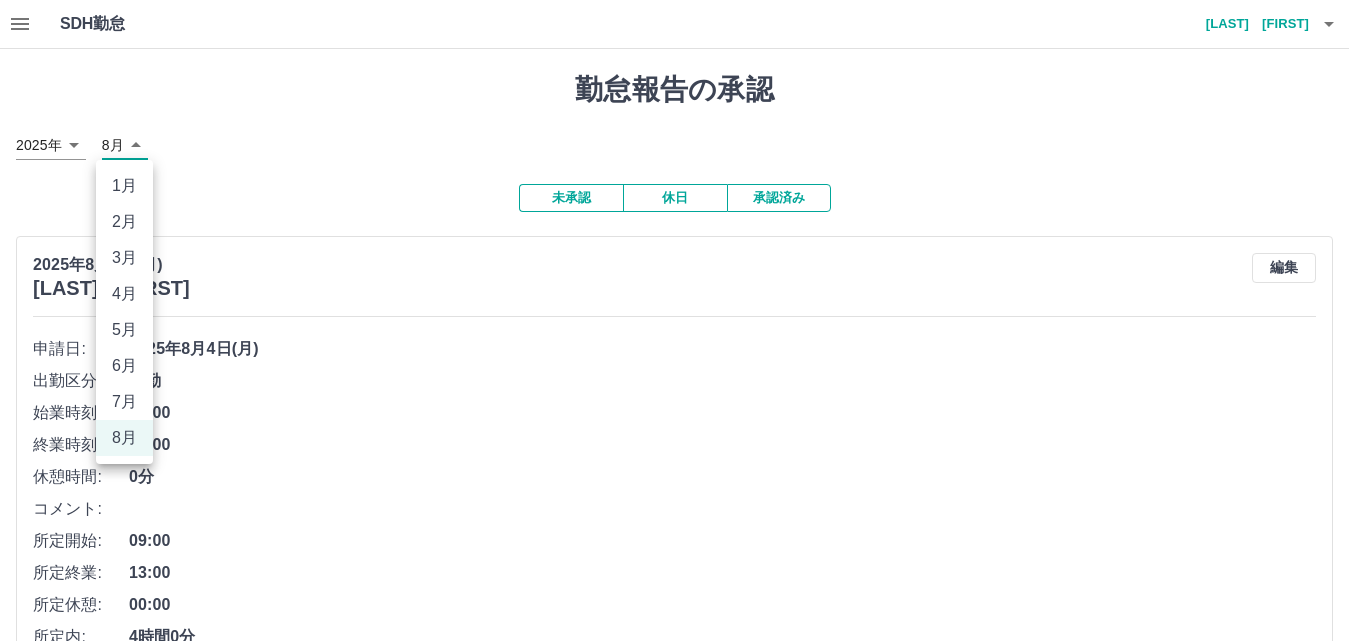 click on "SDH勤怠 [LAST]　[FIRST] 勤怠報告の承認 [YEAR]年 **** [MONTH]月 * 未承認 休日 承認済み [YEAR][MONTH]4日(月) [LAST]　[FIRST] 編集 申請日: [YEAR][MONTH]4日(月) 出勤区分: 出勤 始業時刻: 09:00 終業時刻: 13:00 休憩時間: 0分 コメント: 所定開始: 09:00 所定終業: 13:00 所定休憩: 00:00 所定内: 4時間0分 所定外: 0分 承認する [YEAR][MONTH]4日(月) [LAST]　[FIRST] 編集 申請日: [YEAR][MONTH]4日(月) 出勤区分: 出勤 始業時刻: 09:00 終業時刻: 17:00 休憩時間: 1時間0分 コメント: 所定開始: 09:00 所定終業: 17:00 所定休憩: 01:00 所定内: 7時間0分 所定外: 0分 承認する [YEAR][MONTH]2日(土) [LAST]　[FIRST] 編集 申請日: [YEAR][MONTH]2日(土) 出勤区分: 出勤 始業時刻: 13:30 終業時刻: 18:45 休憩時間: 0分 コメント: 所定開始: 13:30 所定終業: 18:45 所定休憩: 00:00 所定内: 5時間15分 所定外: 0分 承認する [YEAR][MONTH]2日(土) [LAST]　[FIRST] 編集 申請日: 出勤" at bounding box center [683, 6677] 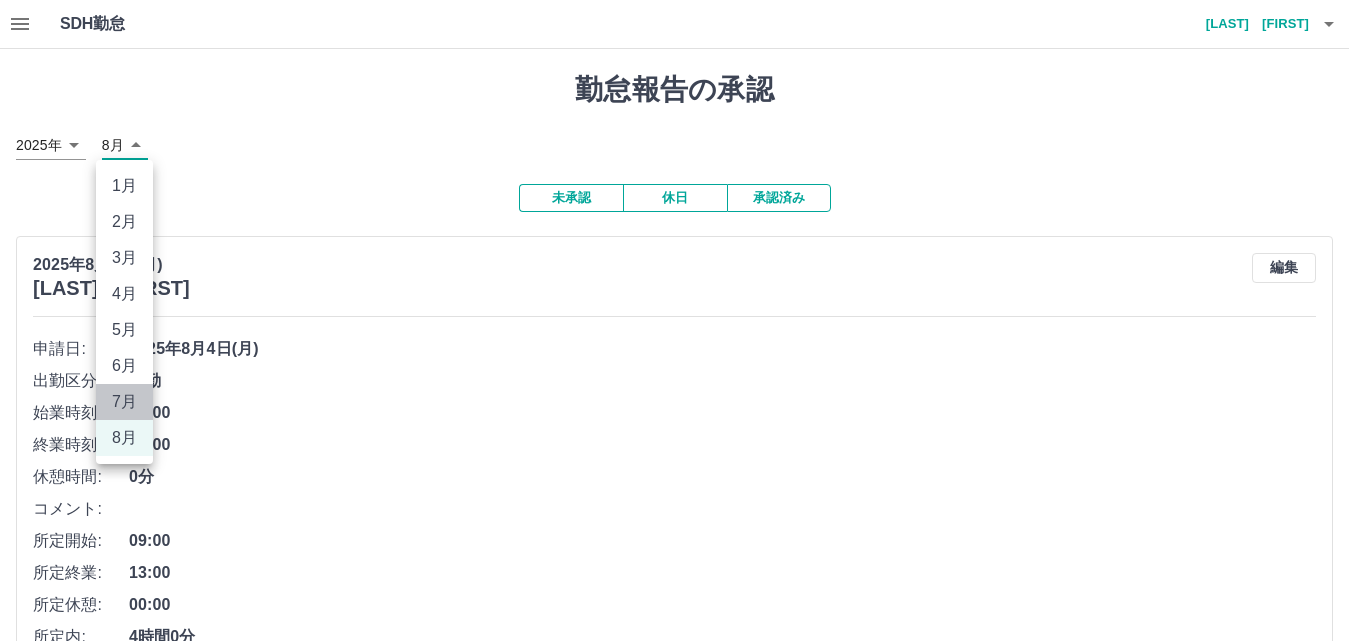 click on "7月" at bounding box center (124, 402) 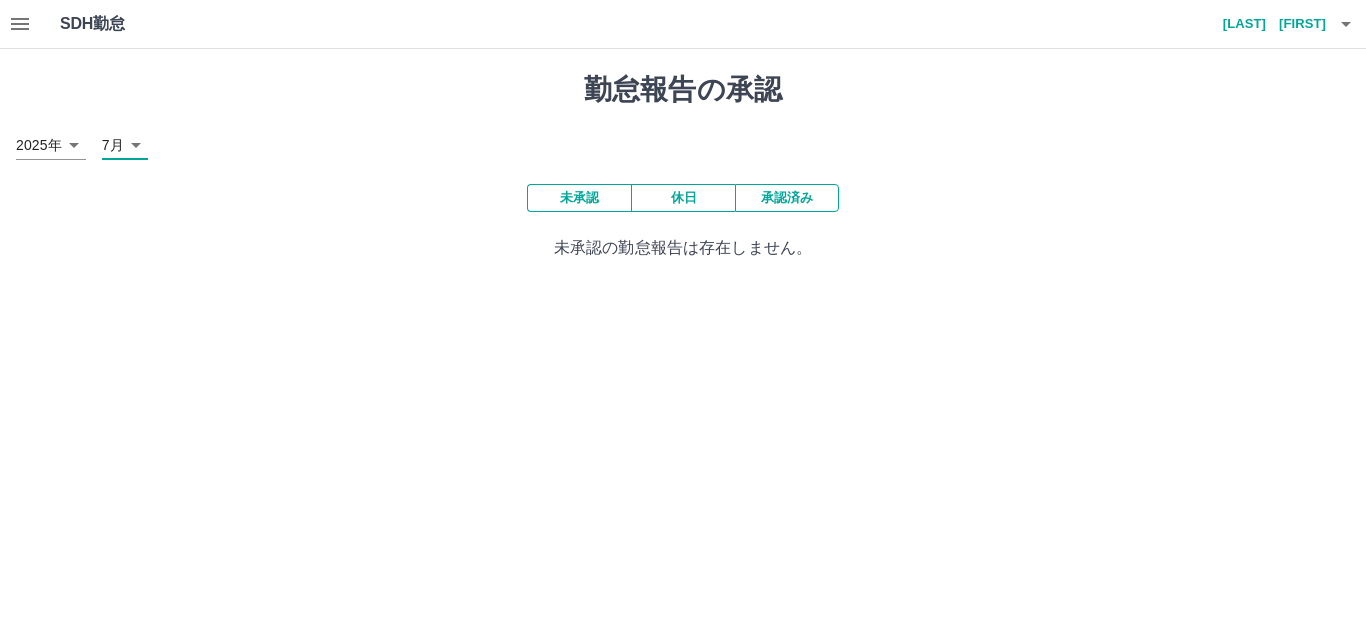 click on "SDH勤怠 [LAST]　[FIRST] 勤怠報告の承認 [YEAR]年 **** [MONTH]月 * 未承認 休日 承認済み 未承認の勤怠報告は存在しません。 SDH勤怠" at bounding box center (683, 142) 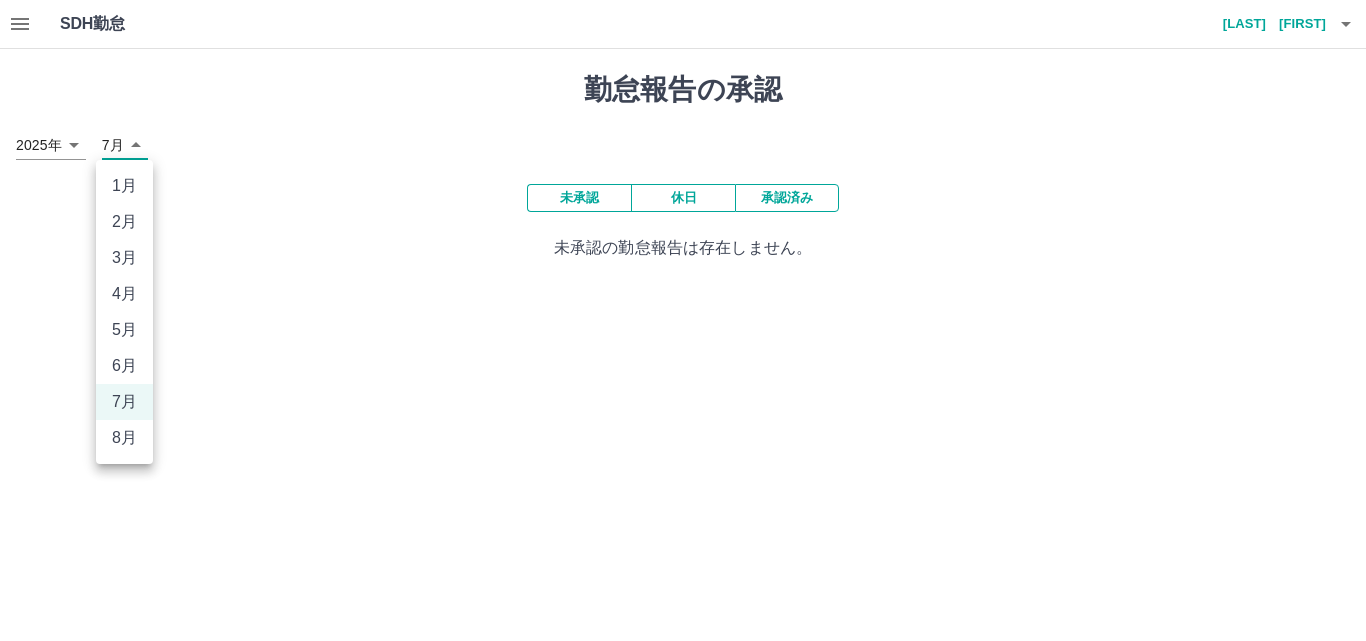 click on "8月" at bounding box center (124, 438) 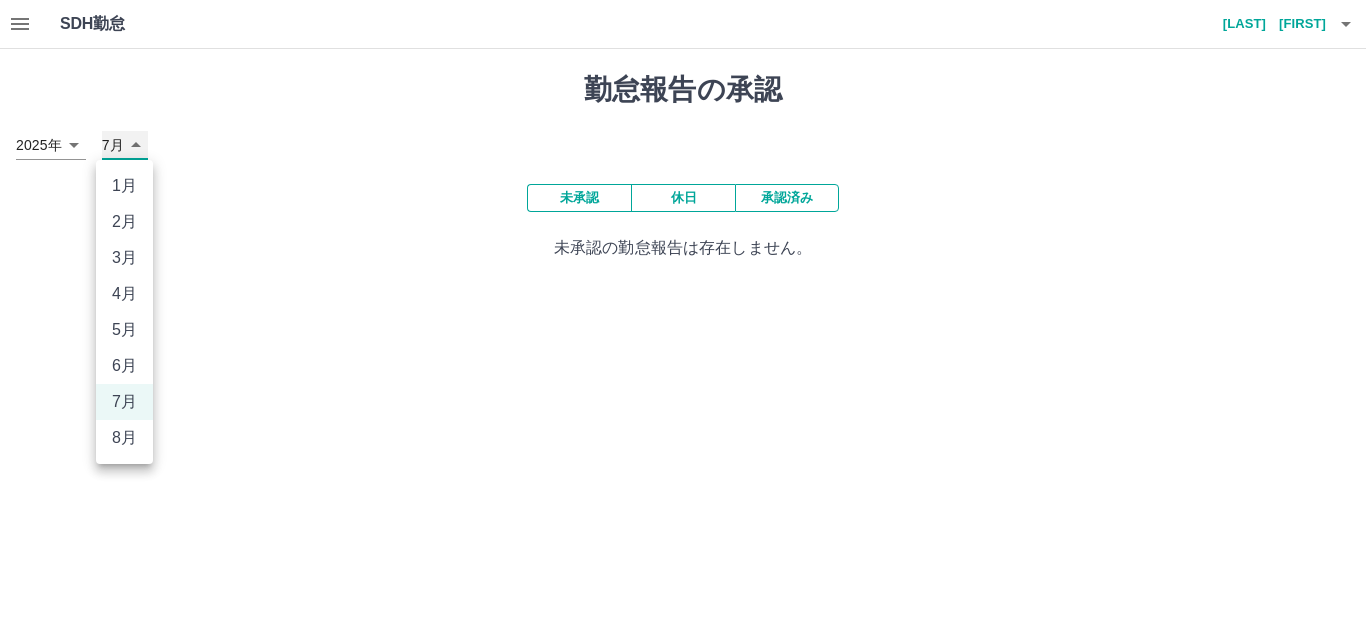 type on "*" 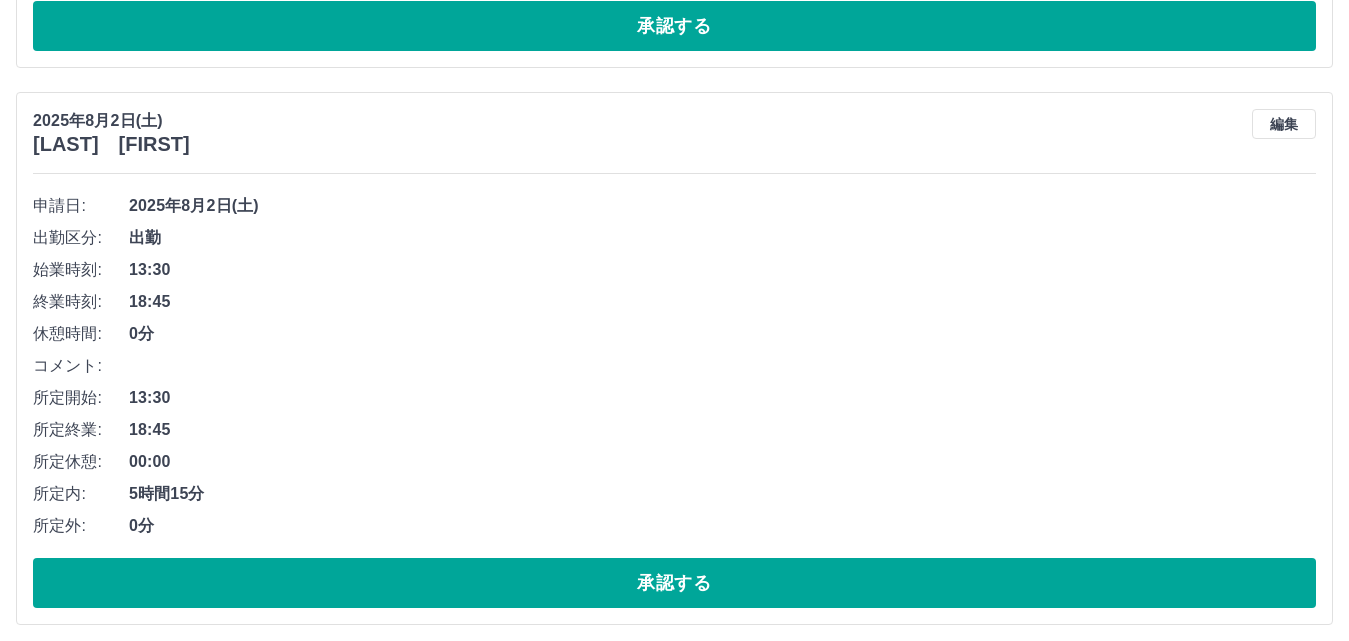 scroll, scrollTop: 1300, scrollLeft: 0, axis: vertical 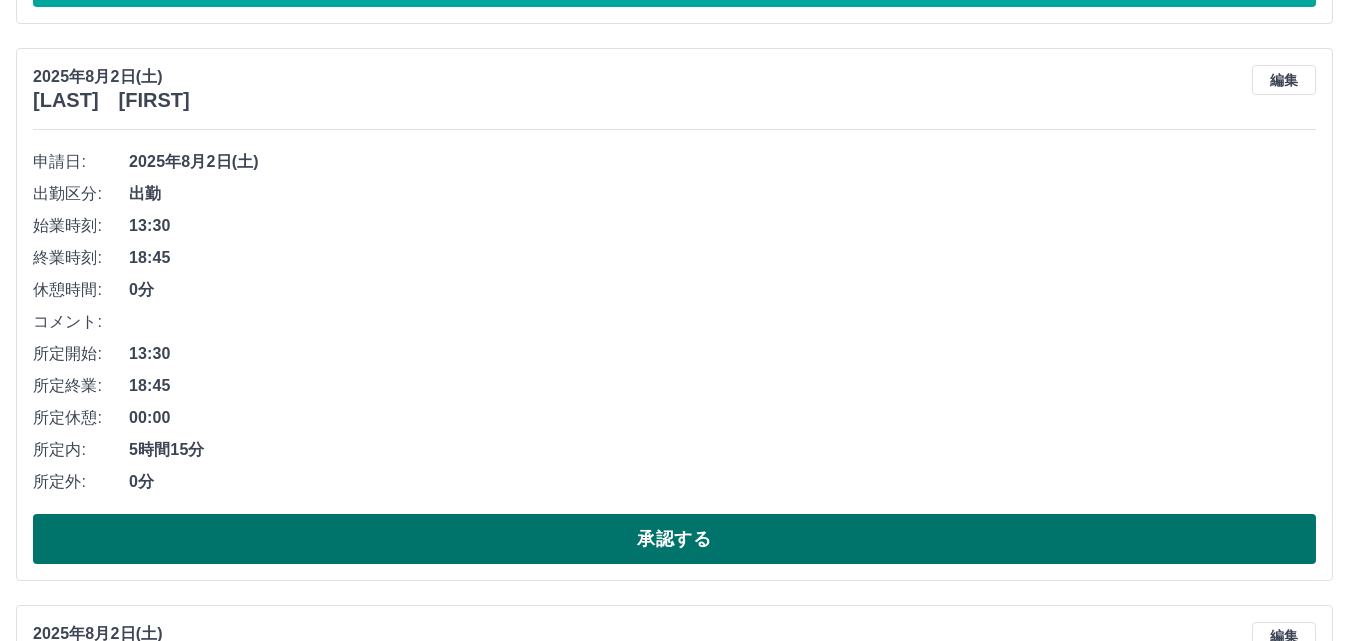 click on "承認する" at bounding box center (674, 539) 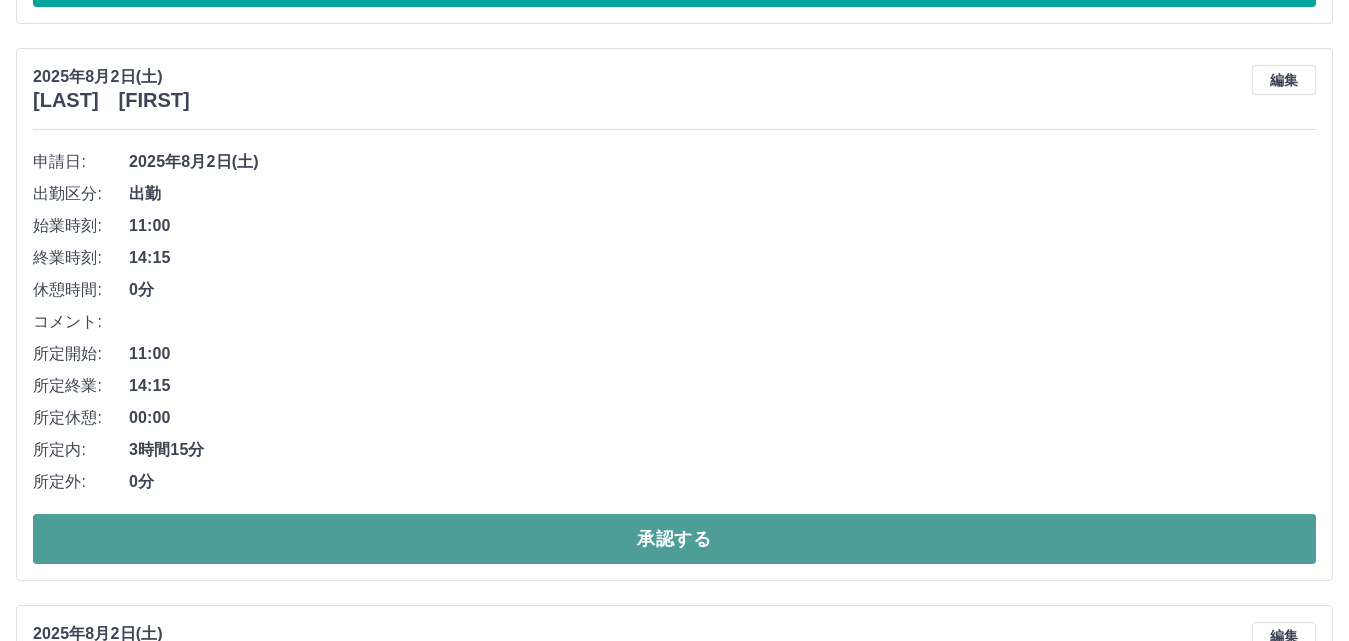 click on "承認する" at bounding box center (674, 539) 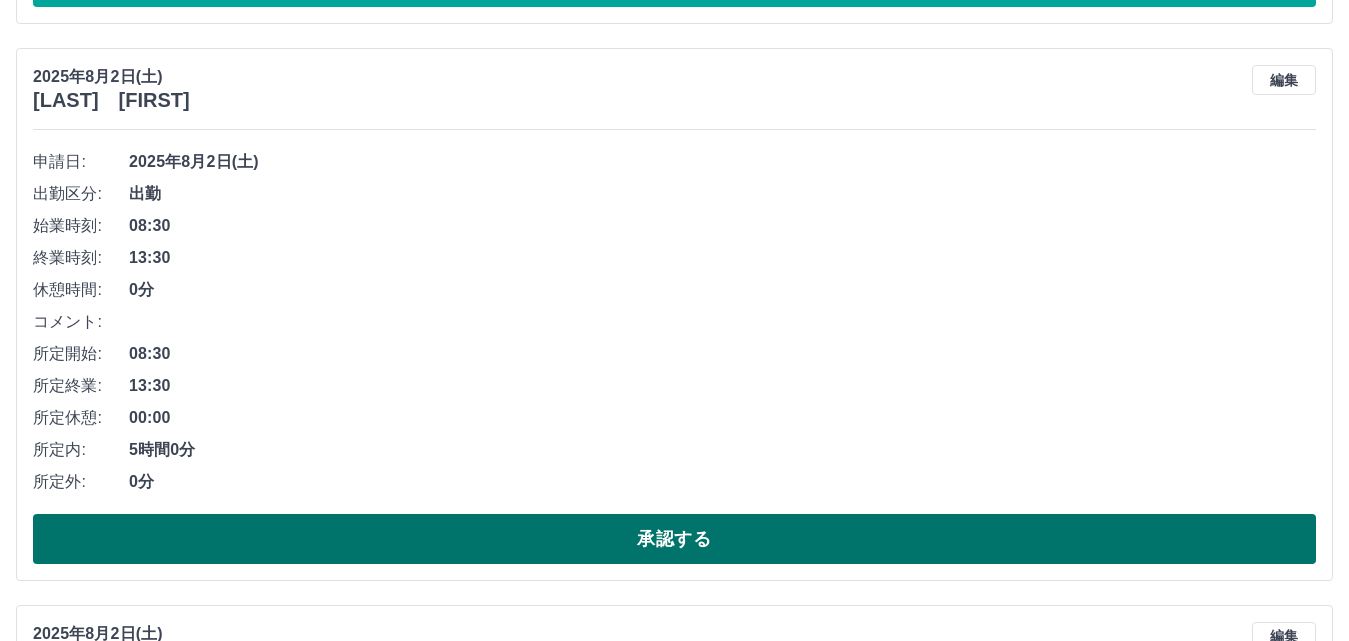 click on "承認する" at bounding box center [674, 539] 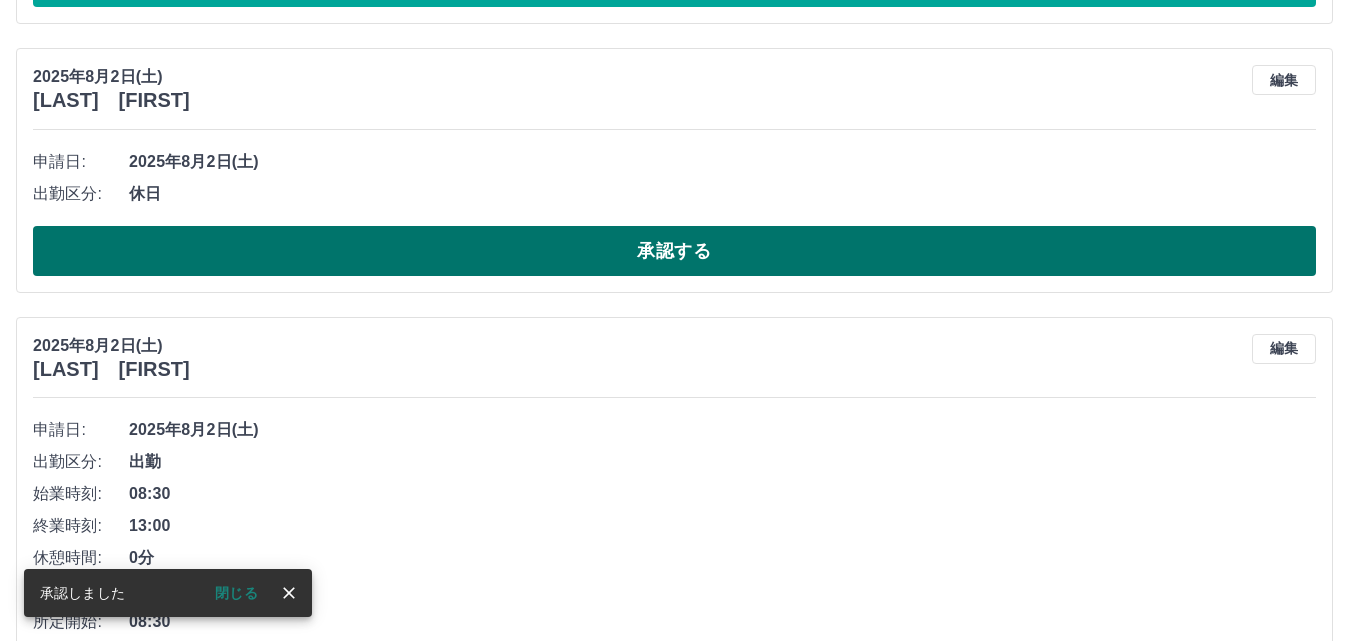 click on "承認する" at bounding box center [674, 251] 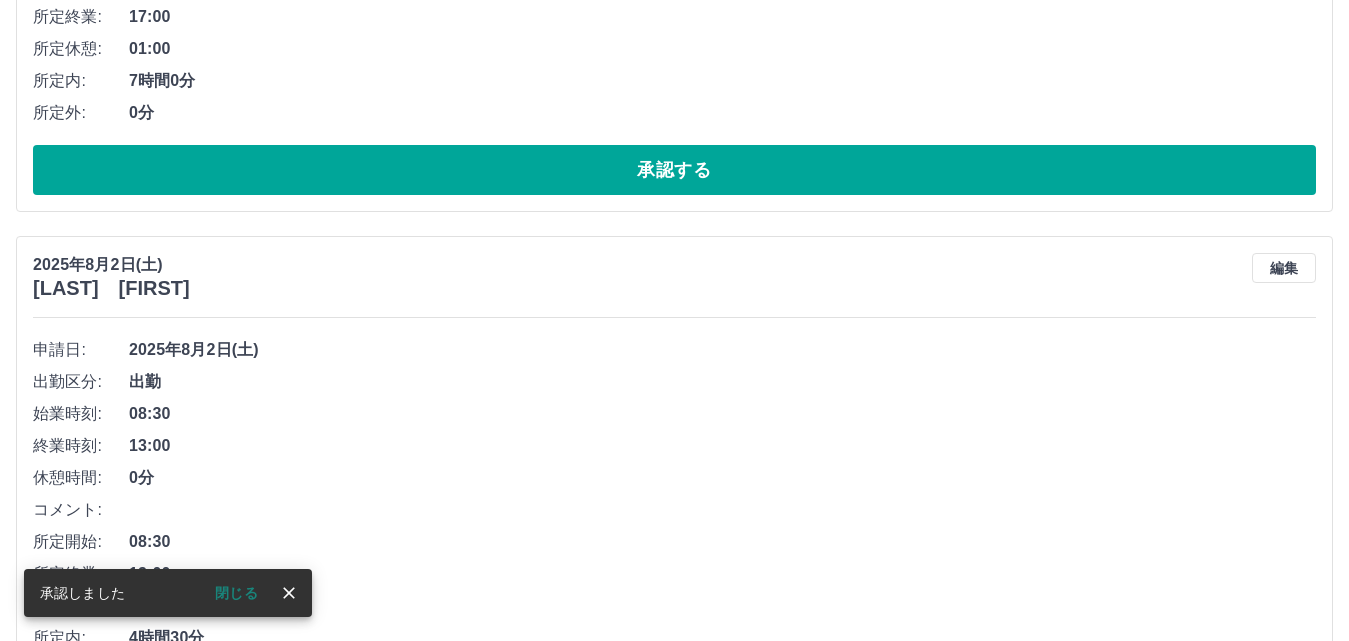 scroll, scrollTop: 1300, scrollLeft: 0, axis: vertical 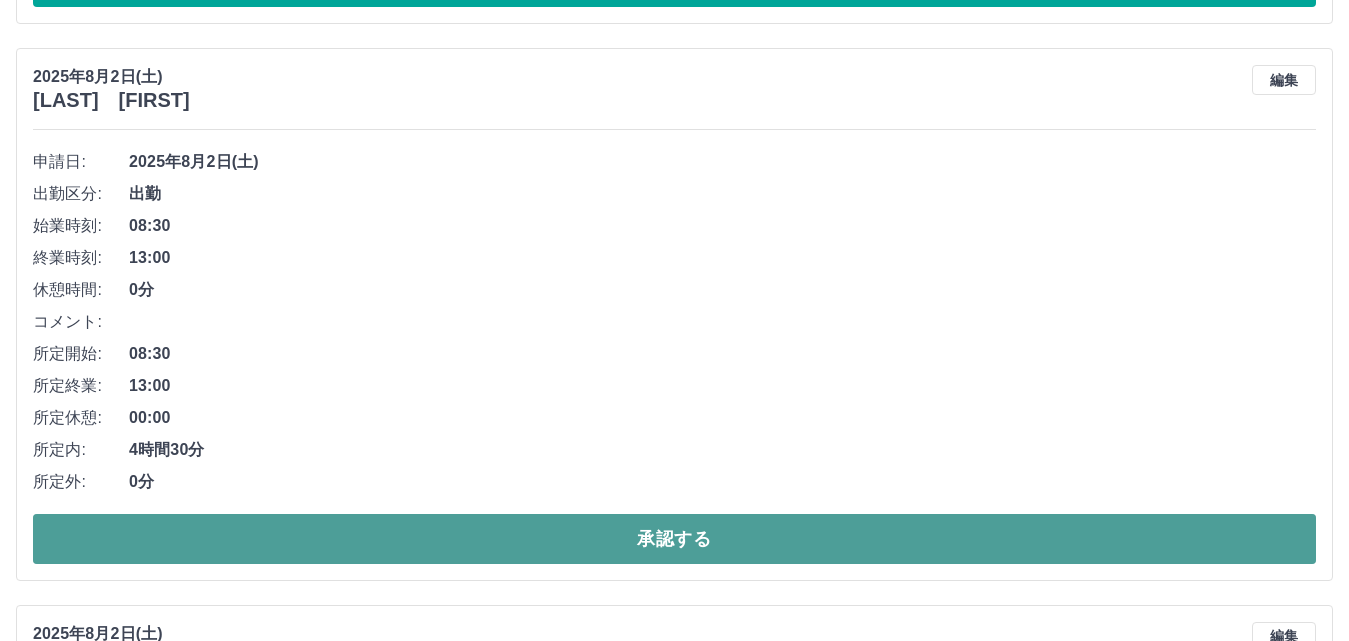 click on "承認する" at bounding box center (674, 539) 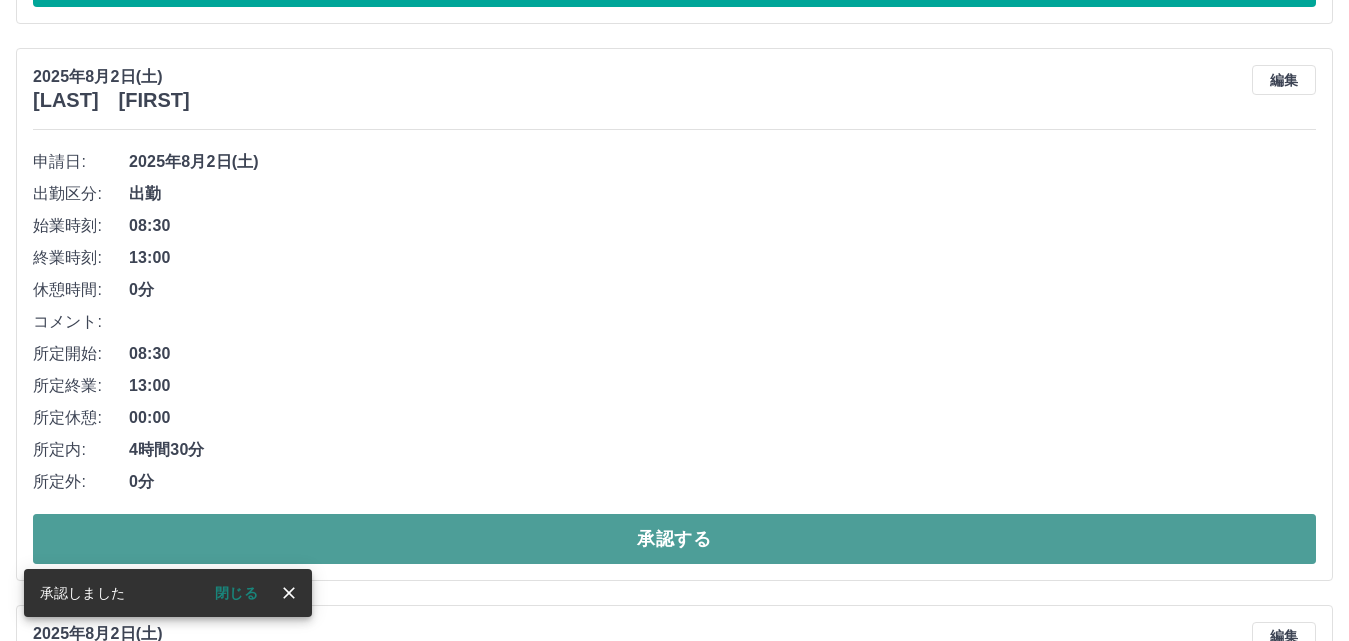 click on "承認する" at bounding box center [674, 539] 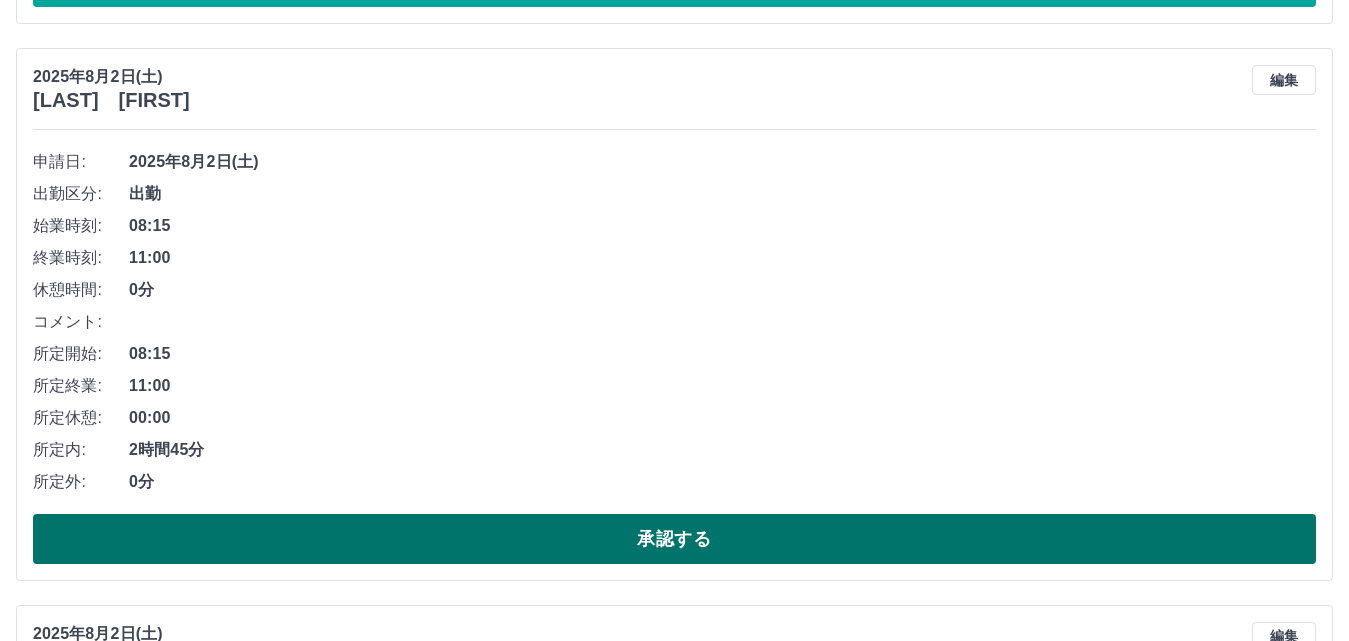 click on "承認する" at bounding box center [674, 539] 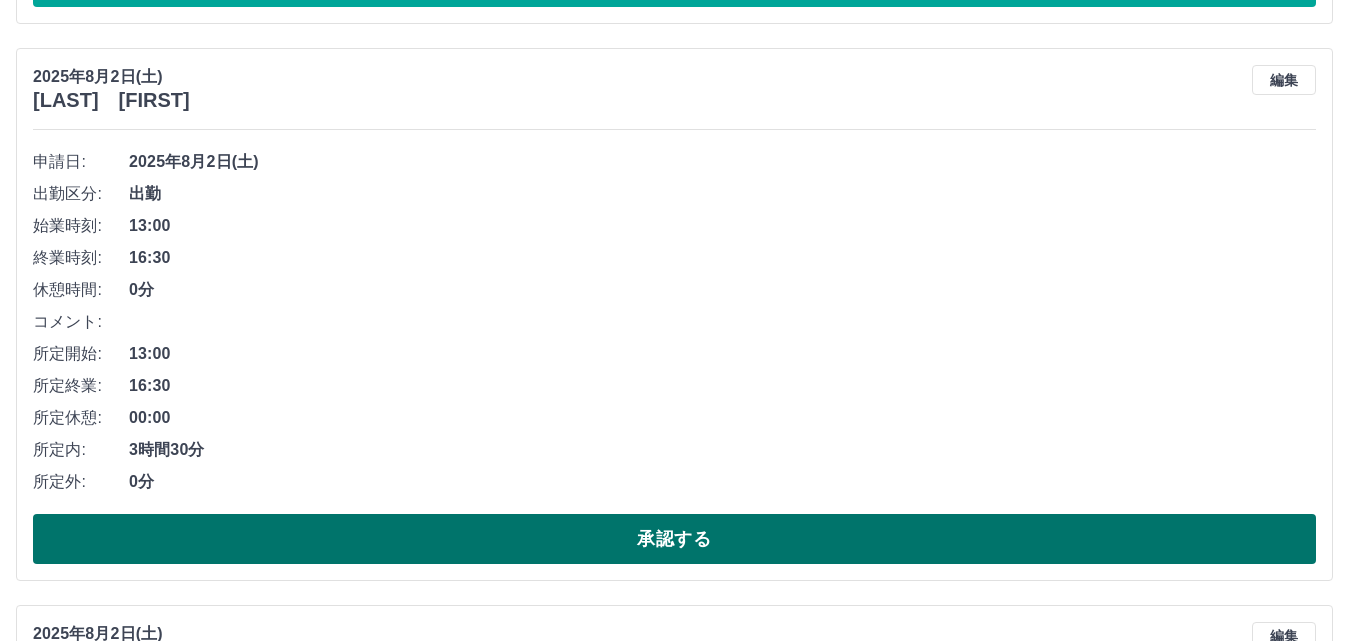 click on "承認する" at bounding box center (674, 539) 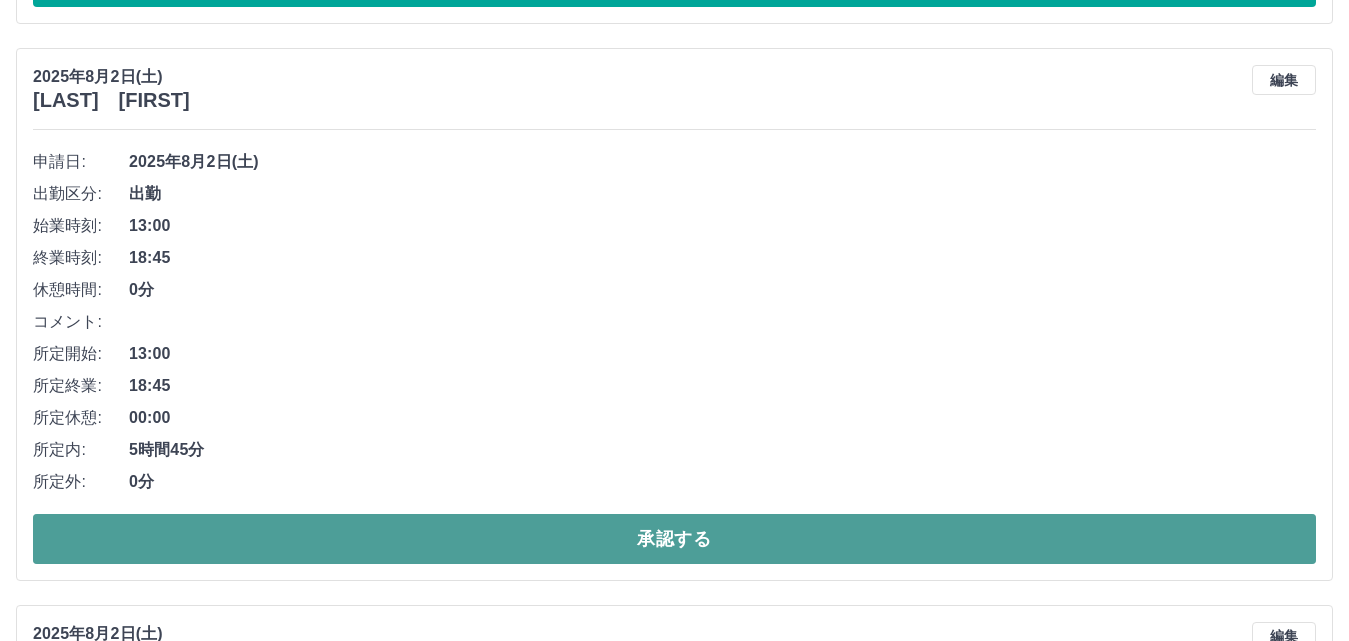 click on "承認する" at bounding box center (674, 539) 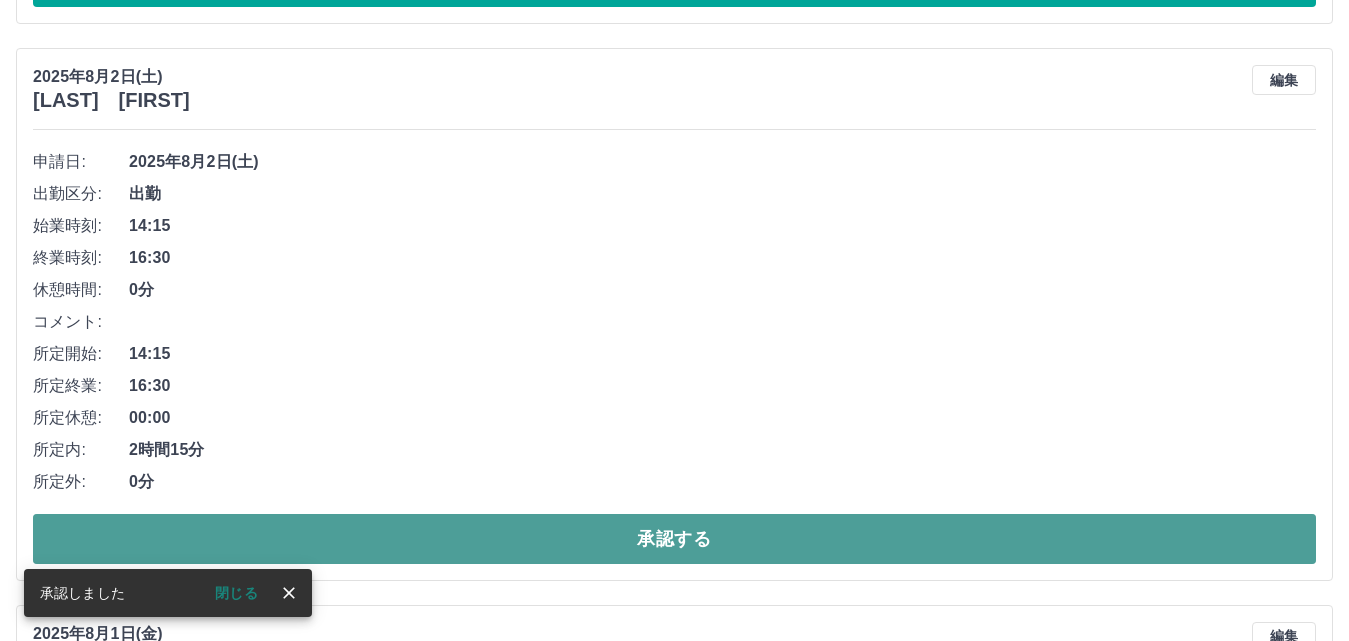 click on "承認する" at bounding box center [674, 539] 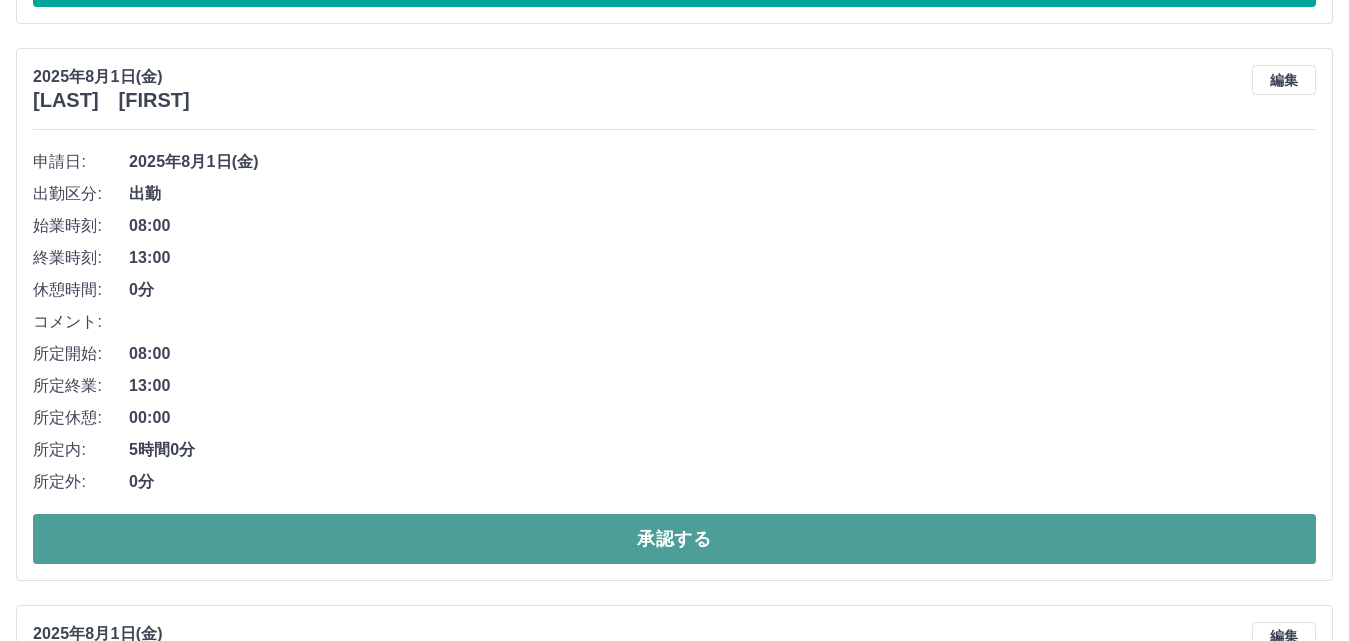 click on "承認する" at bounding box center (674, 539) 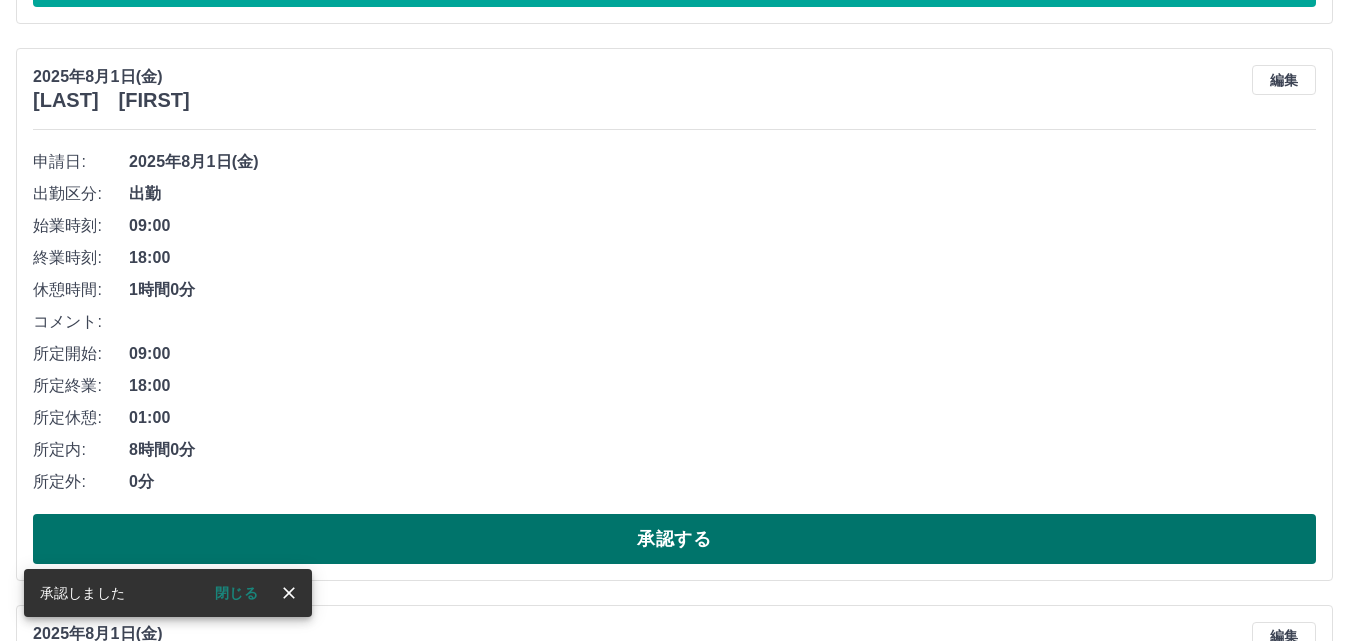 click on "承認する" at bounding box center (674, 539) 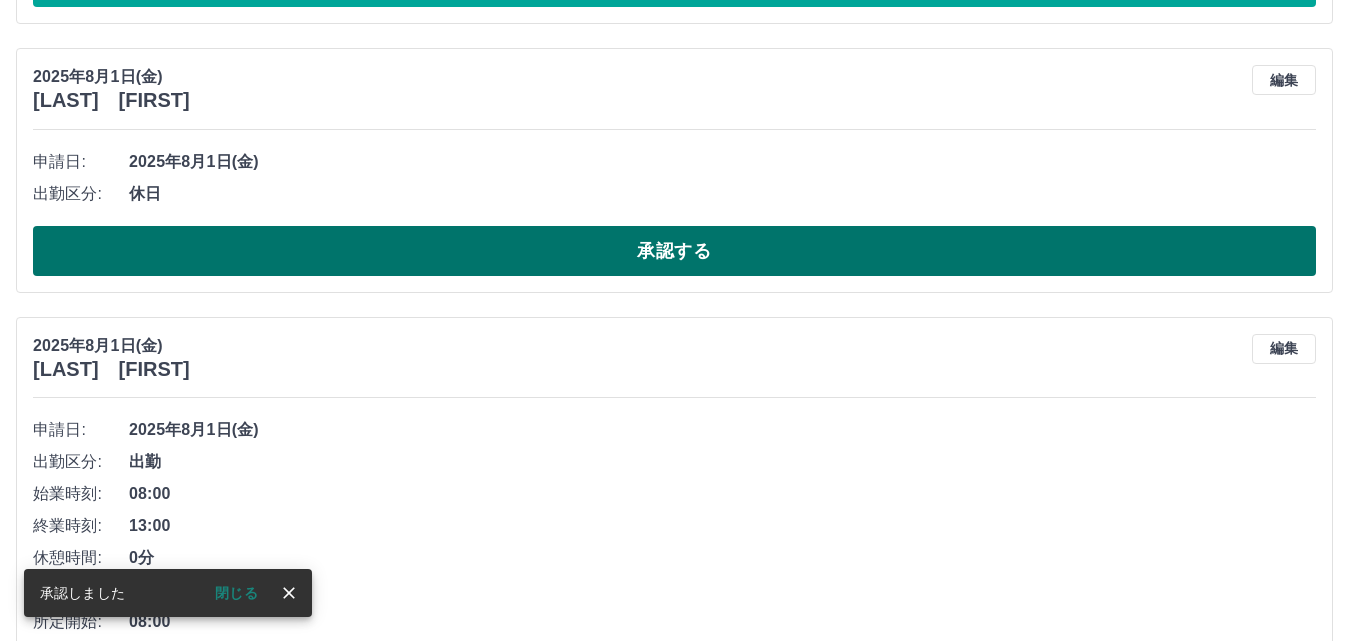 click on "承認する" at bounding box center [674, 251] 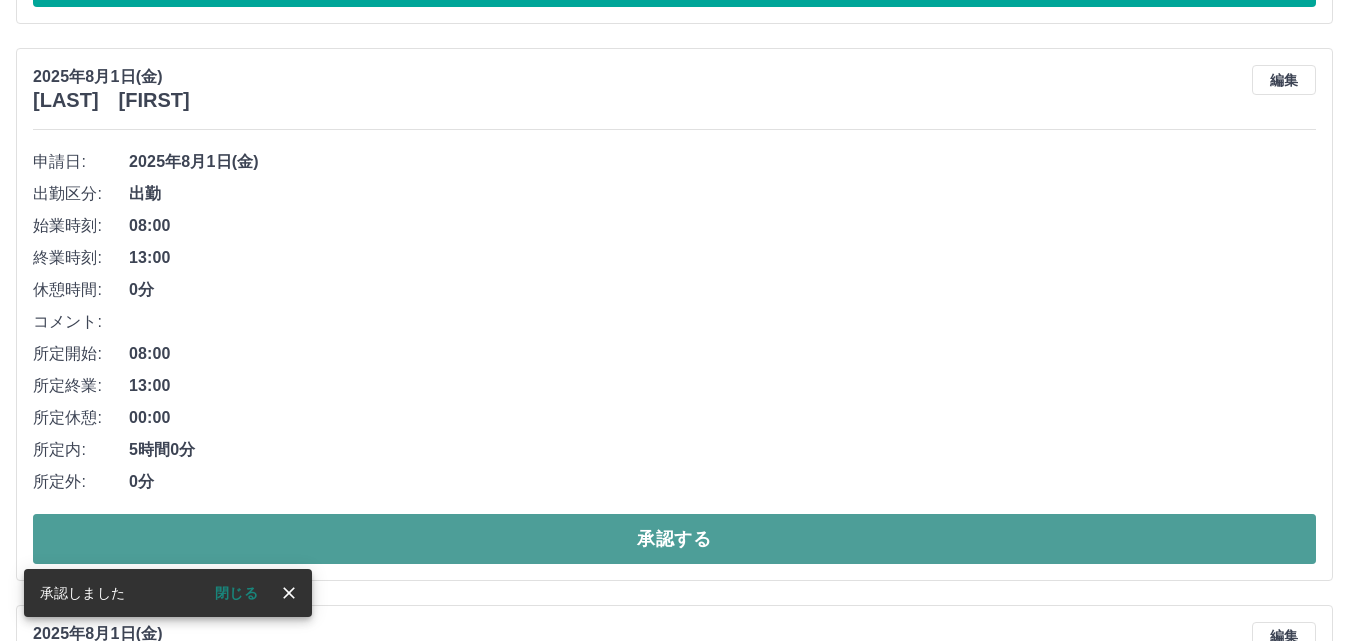 click on "承認する" at bounding box center [674, 539] 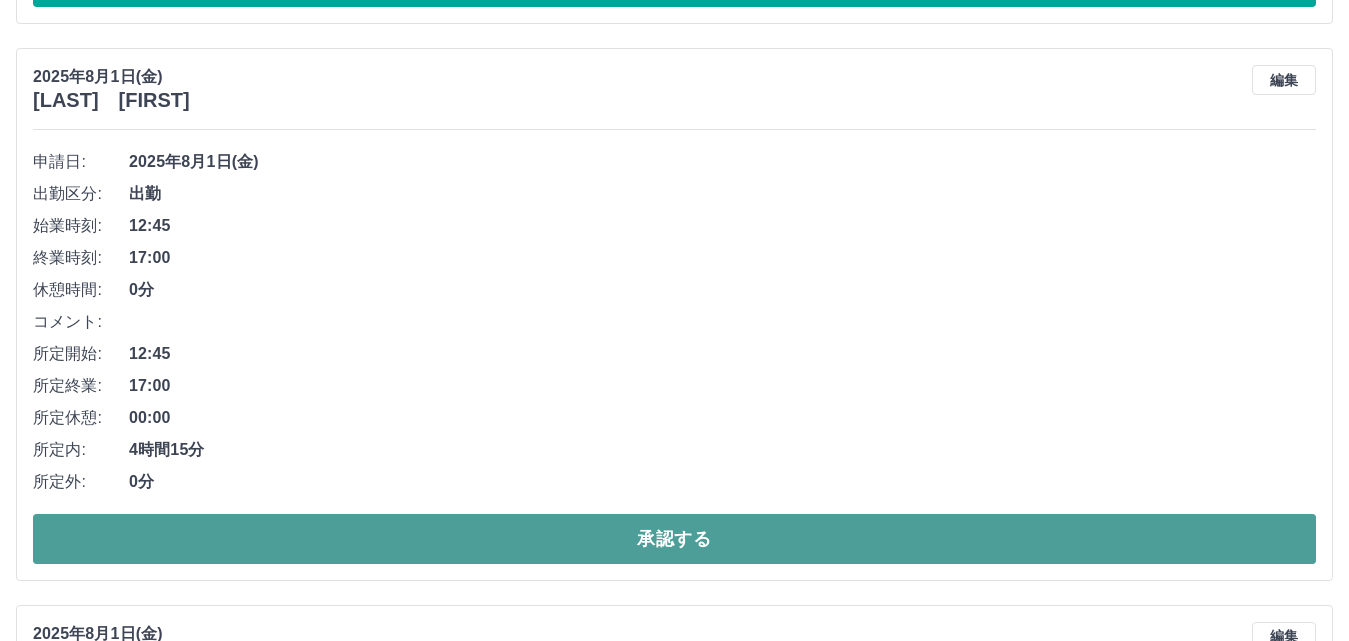 click on "承認する" at bounding box center (674, 539) 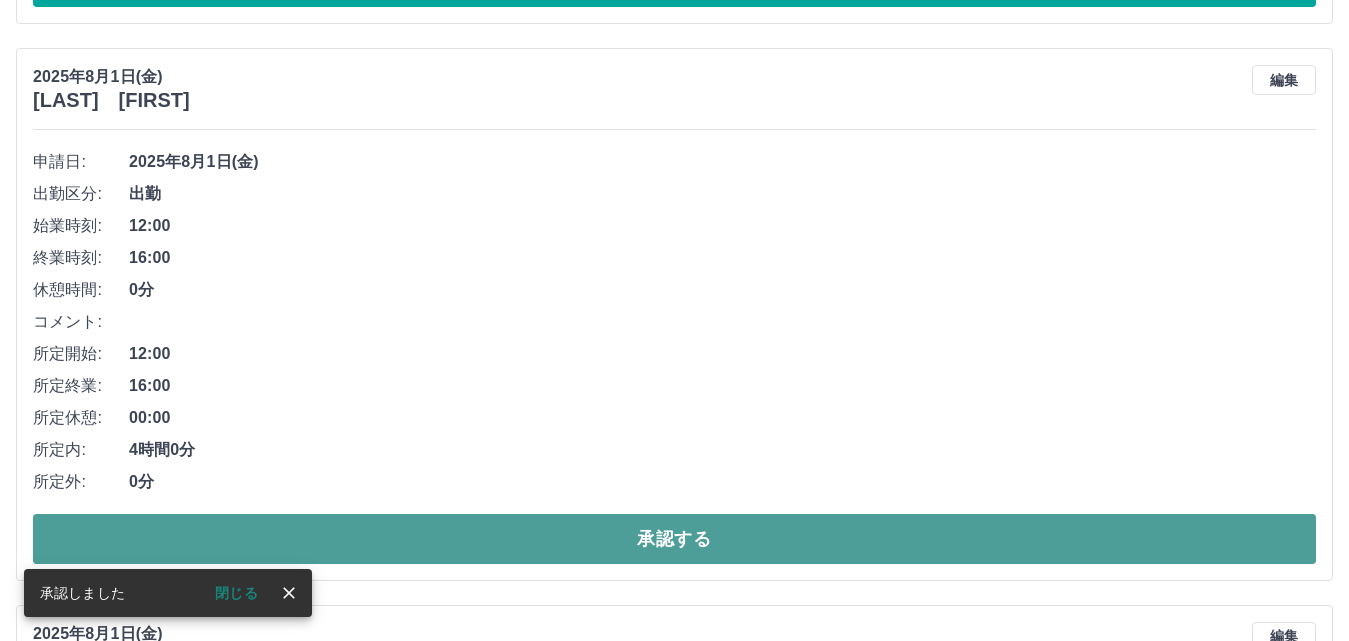 click on "承認する" at bounding box center (674, 539) 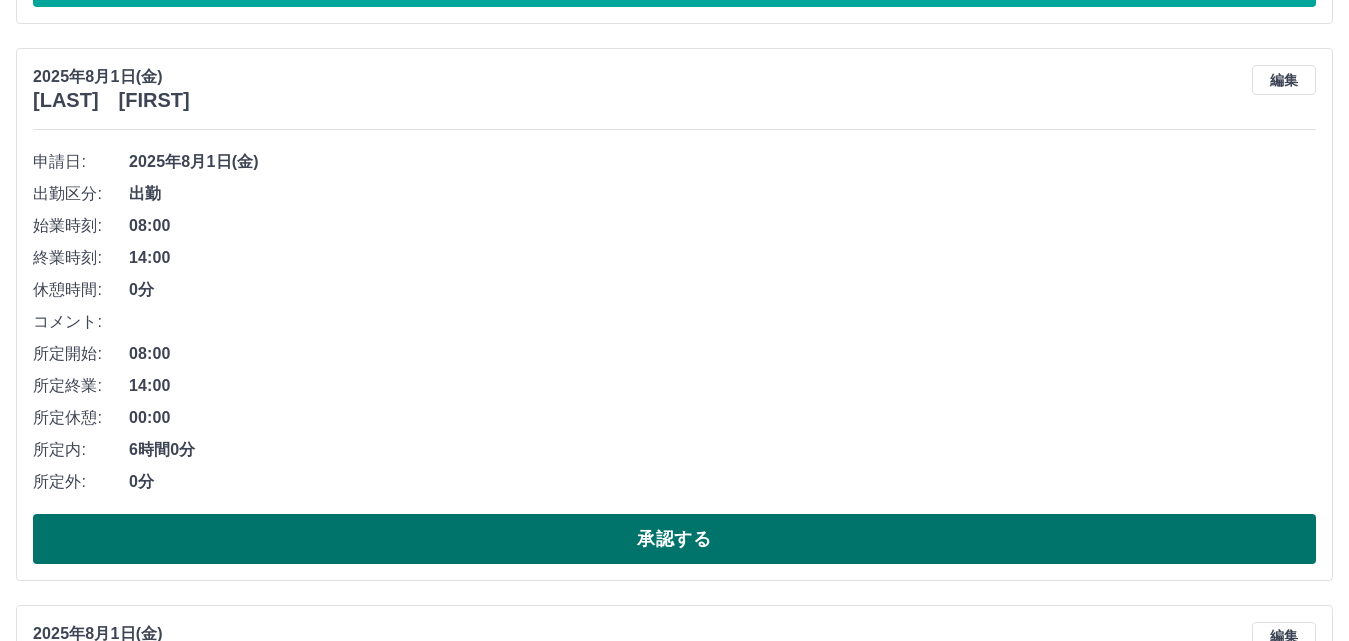 click on "承認する" at bounding box center [674, 539] 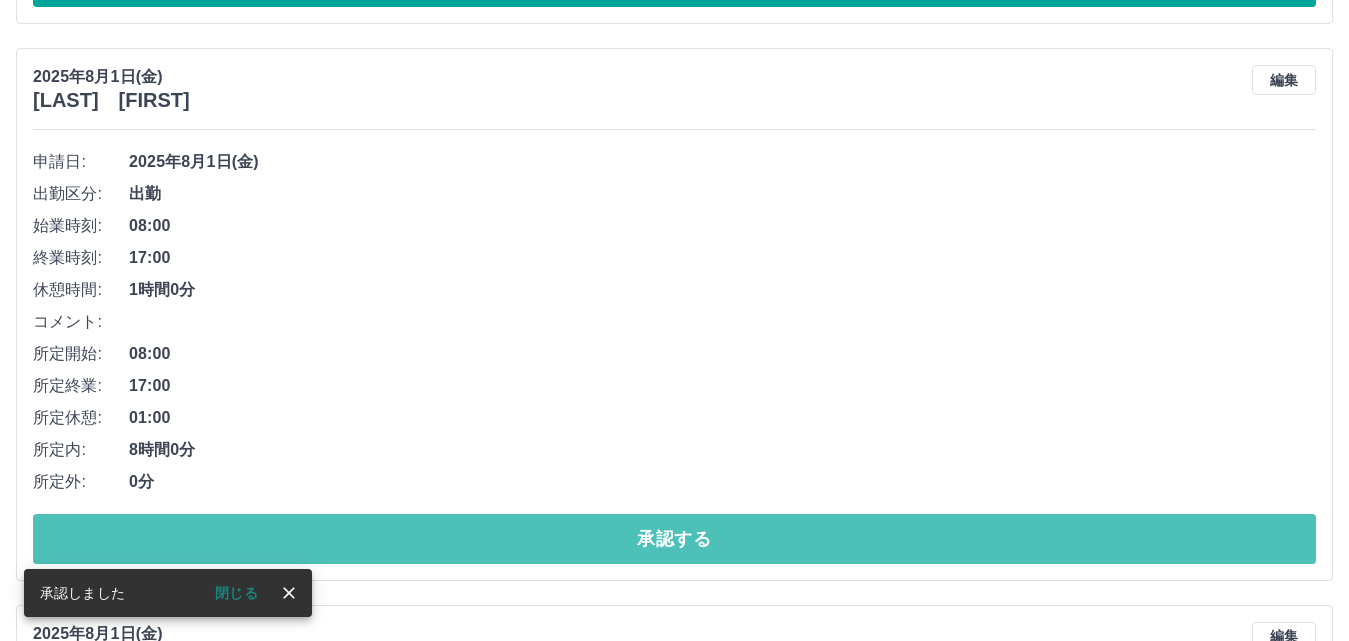 click on "承認する" at bounding box center (674, 539) 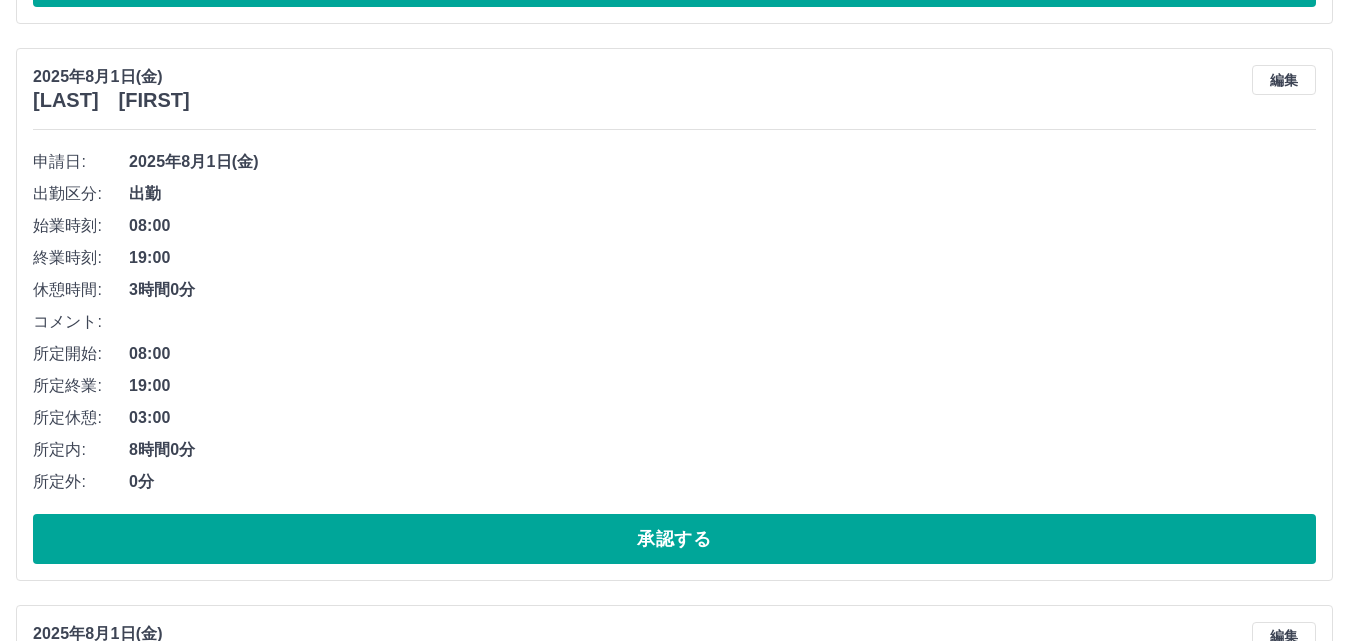 drag, startPoint x: 754, startPoint y: 535, endPoint x: 776, endPoint y: 498, distance: 43.046486 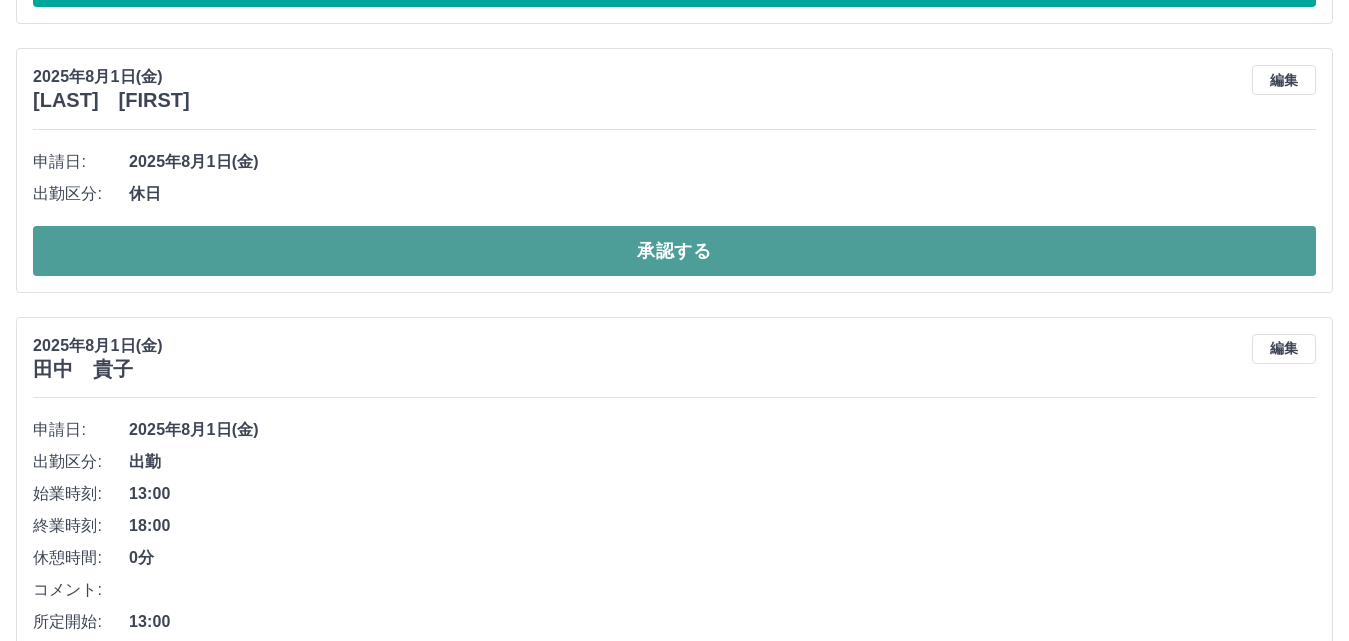 click on "承認する" at bounding box center [674, 251] 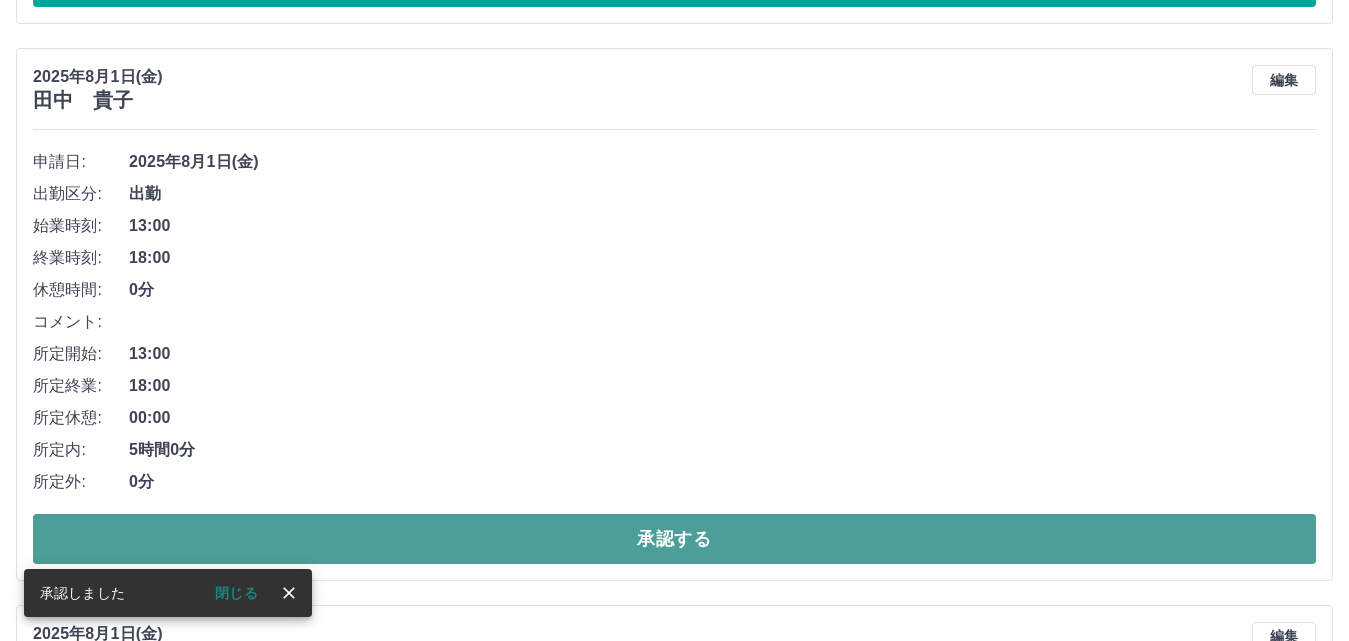 click on "承認する" at bounding box center (674, 539) 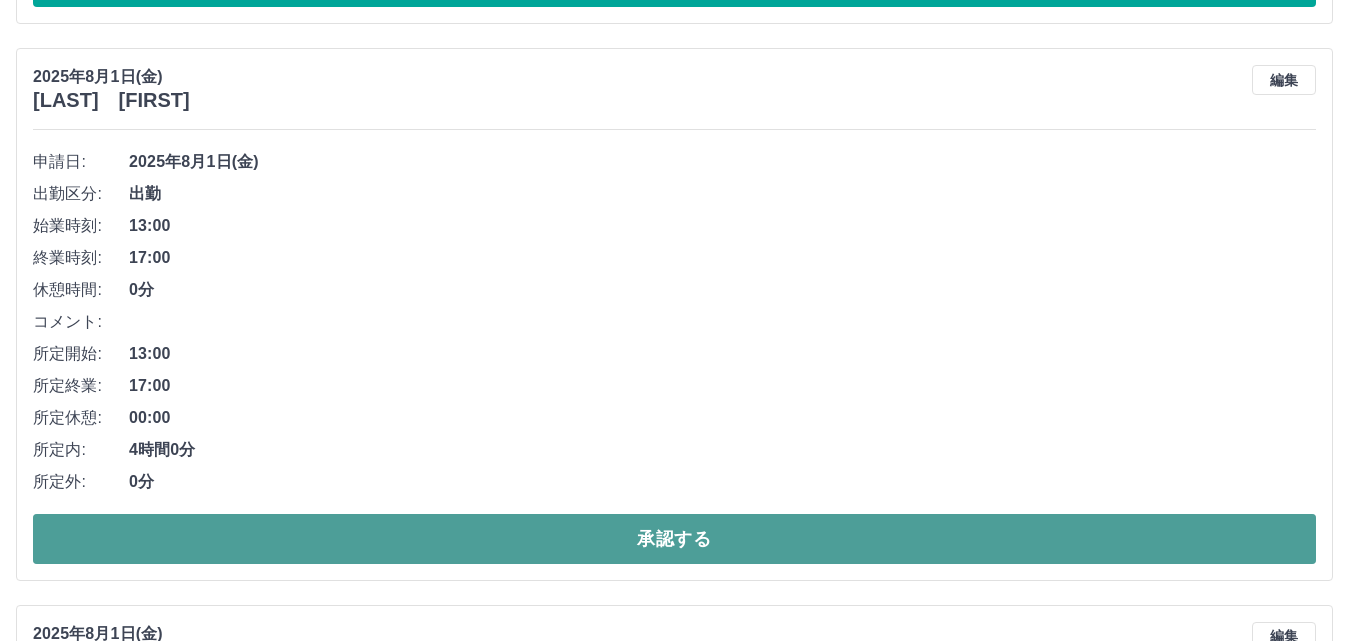 click on "承認する" at bounding box center [674, 539] 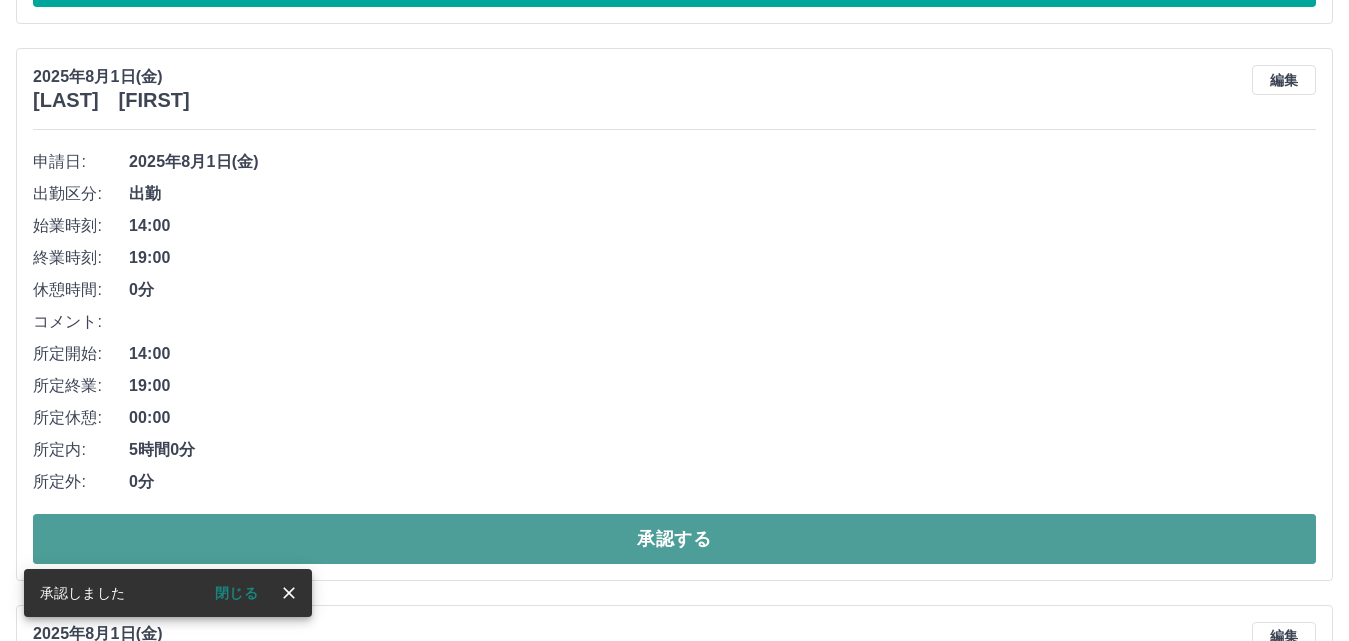 click on "承認する" at bounding box center [674, 539] 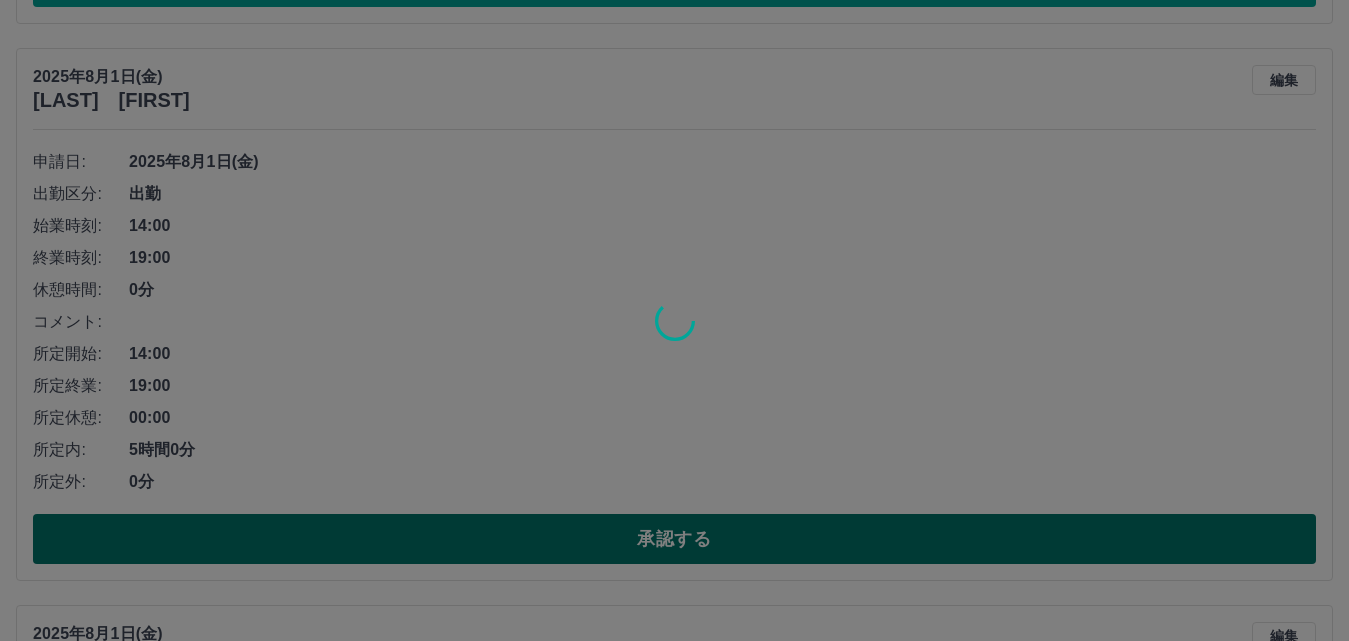 scroll, scrollTop: 1266, scrollLeft: 0, axis: vertical 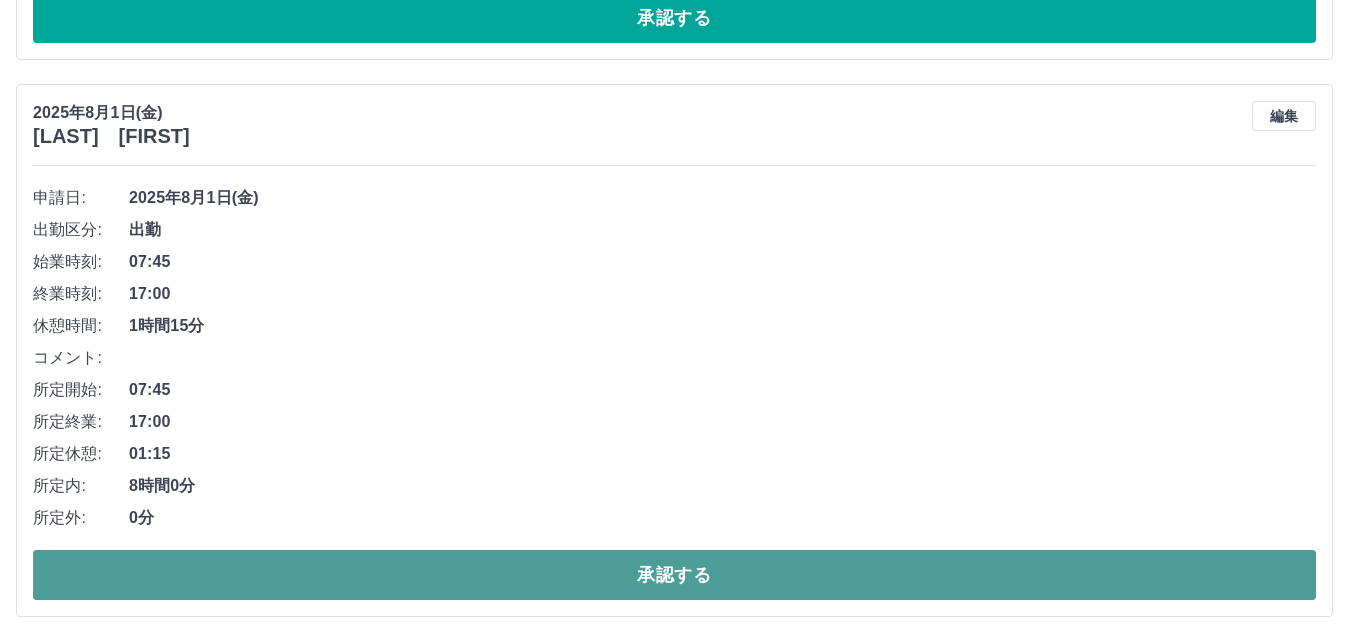 click on "承認する" at bounding box center (674, 575) 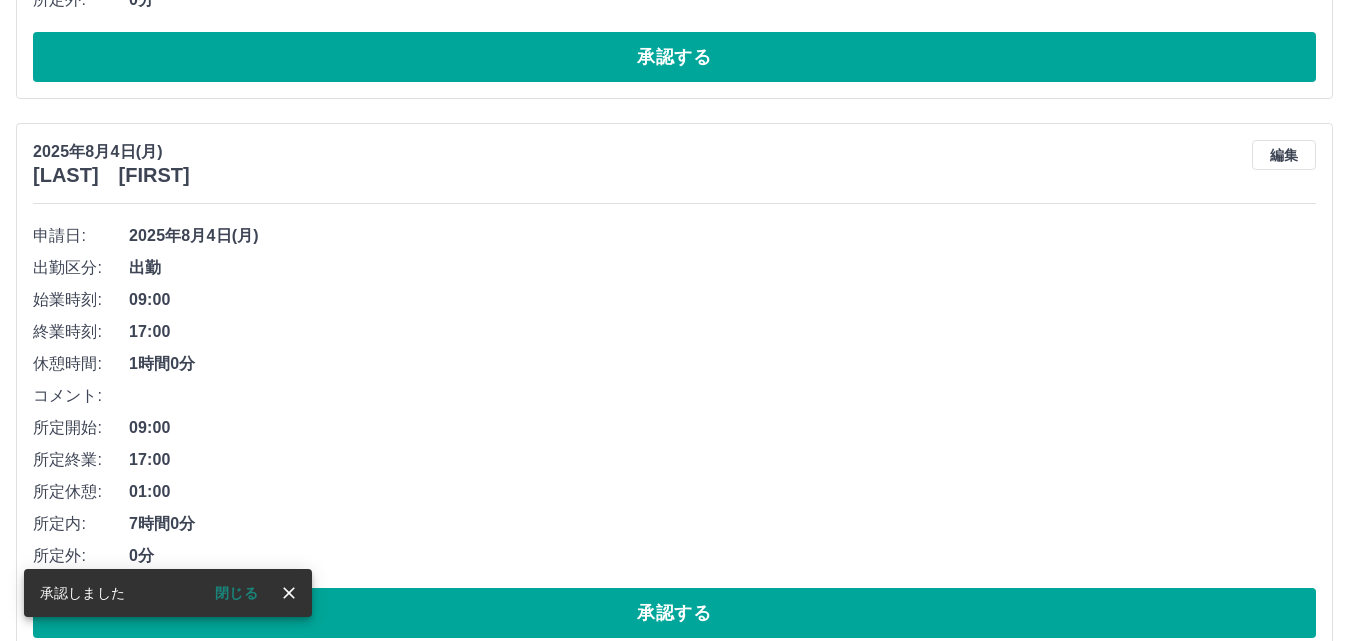 scroll, scrollTop: 709, scrollLeft: 0, axis: vertical 